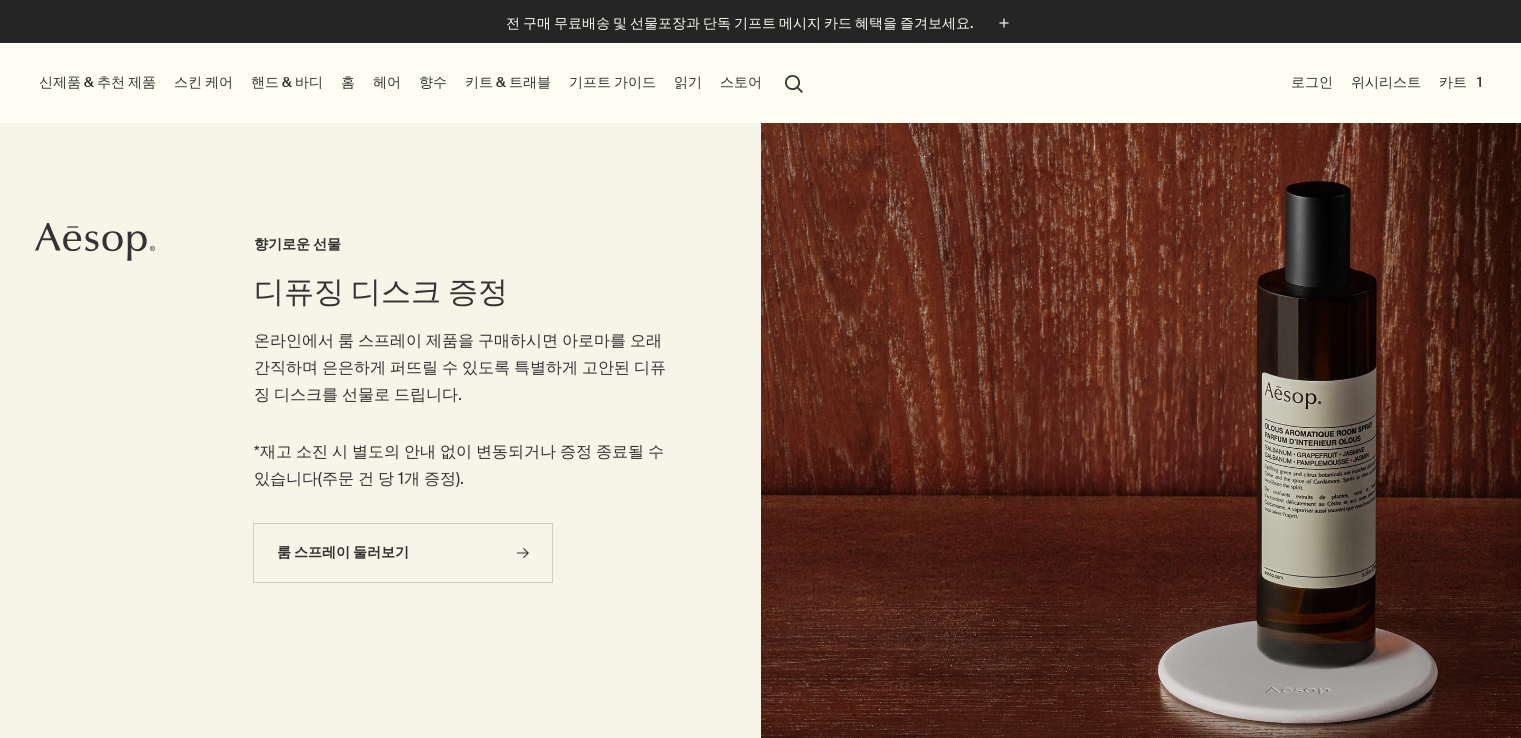 scroll, scrollTop: 0, scrollLeft: 0, axis: both 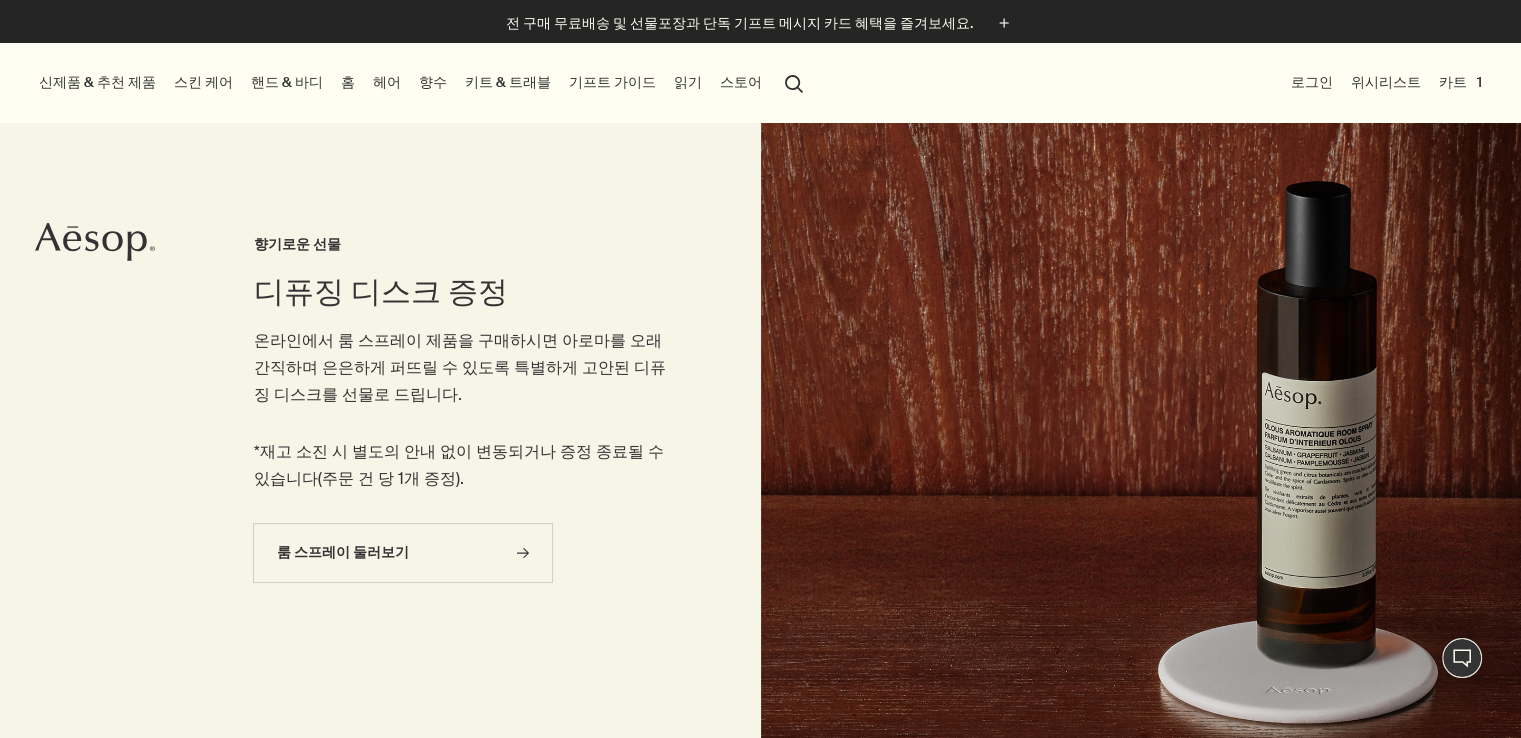 click on "스토어" at bounding box center (741, 82) 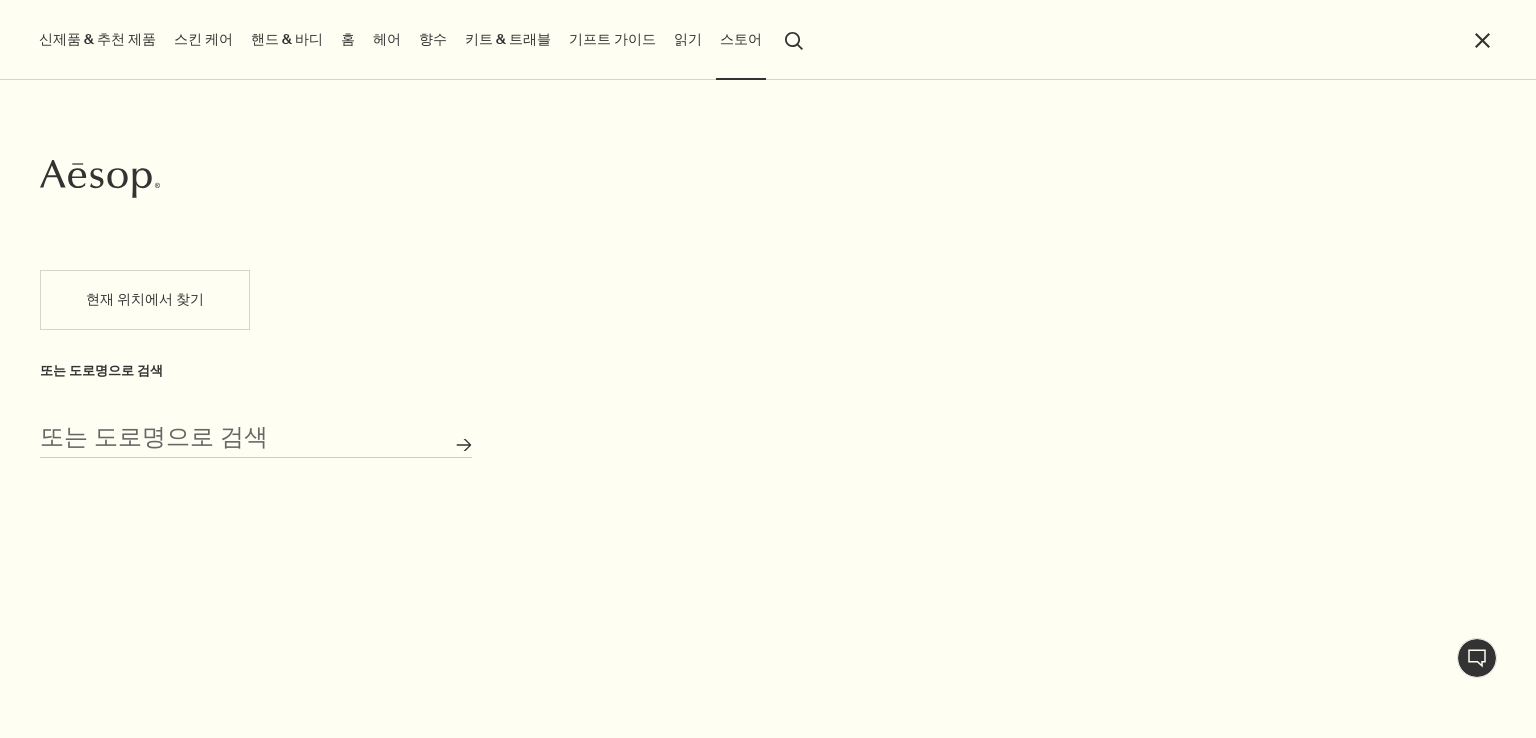 click on "읽기" at bounding box center (688, 39) 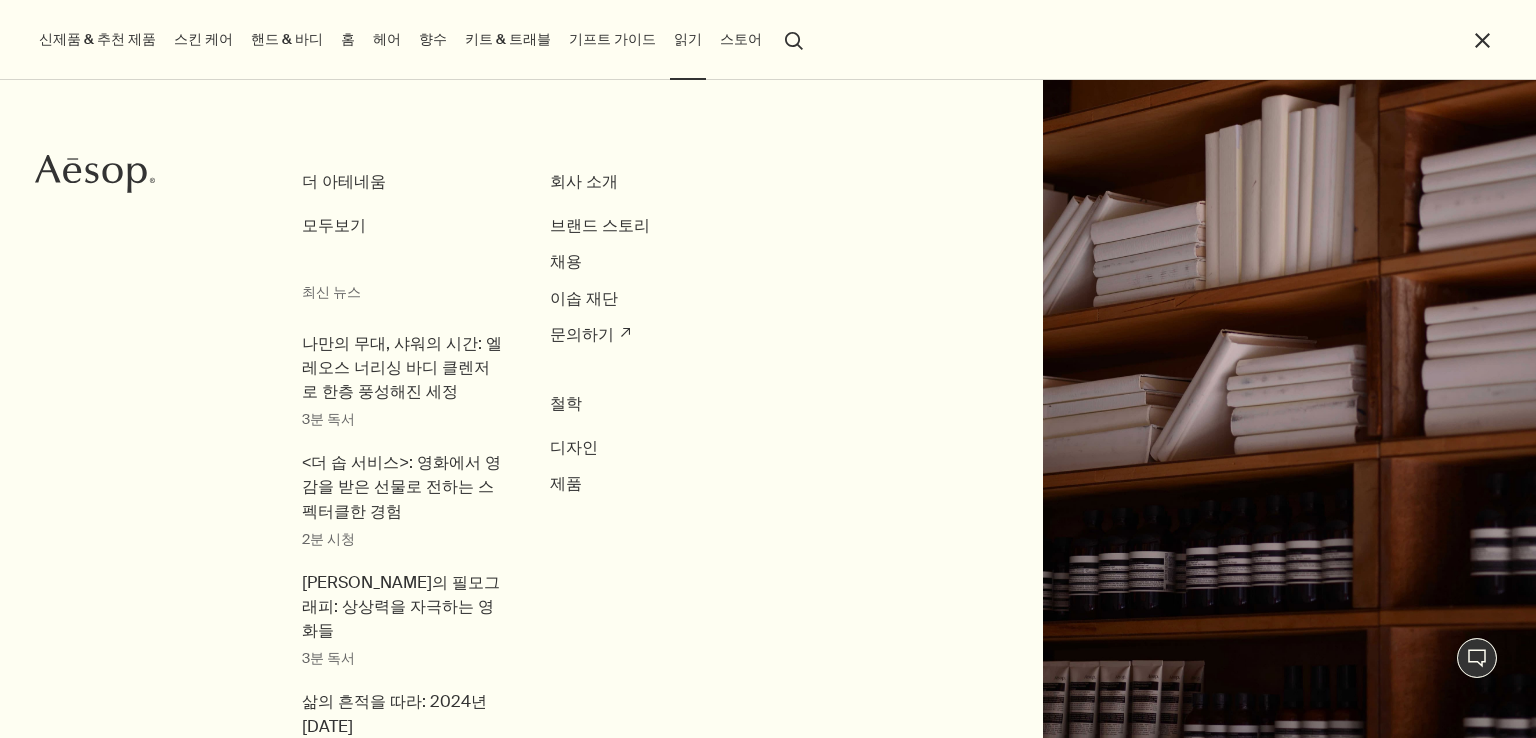 click on "기프트 가이드" at bounding box center [612, 39] 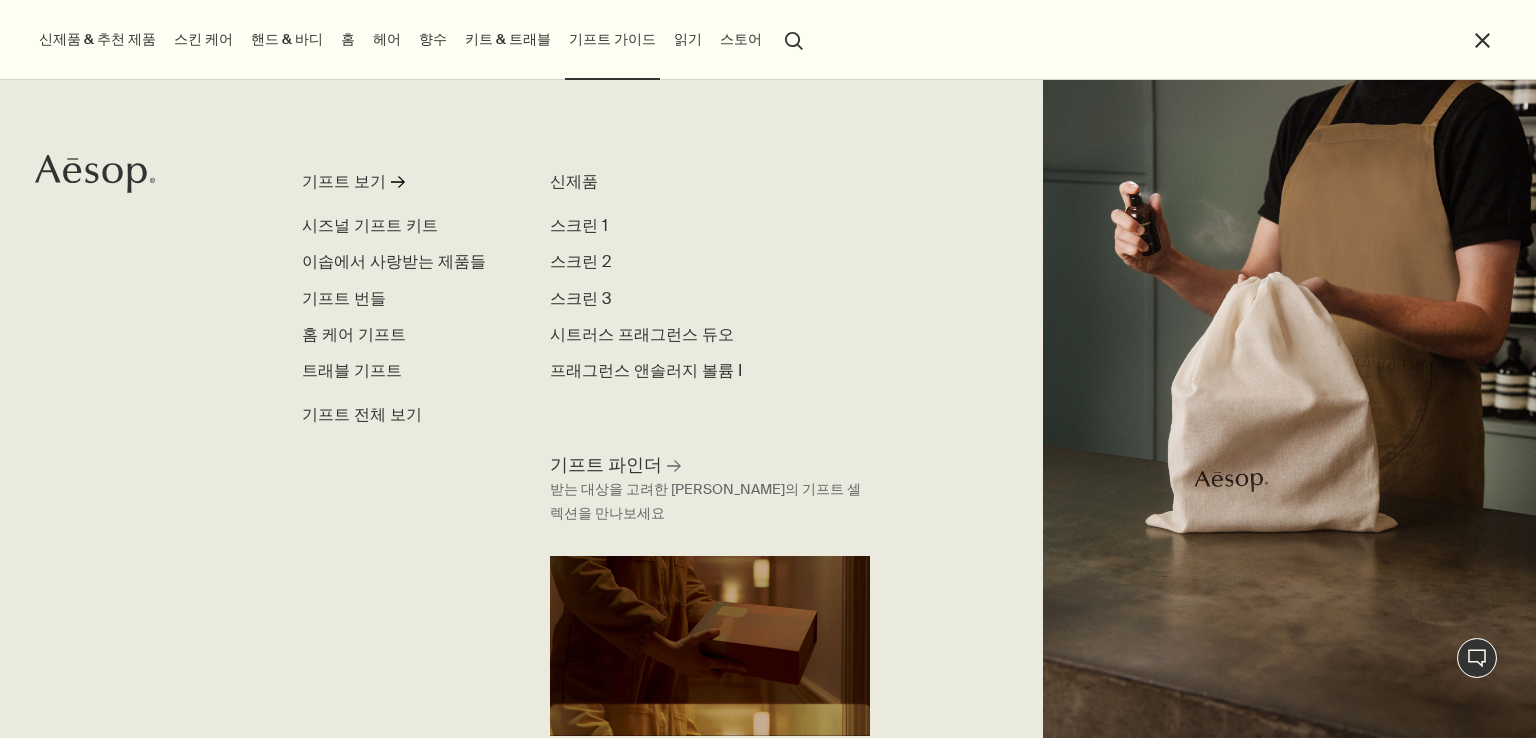 click on "키트 & 트래블" at bounding box center (508, 39) 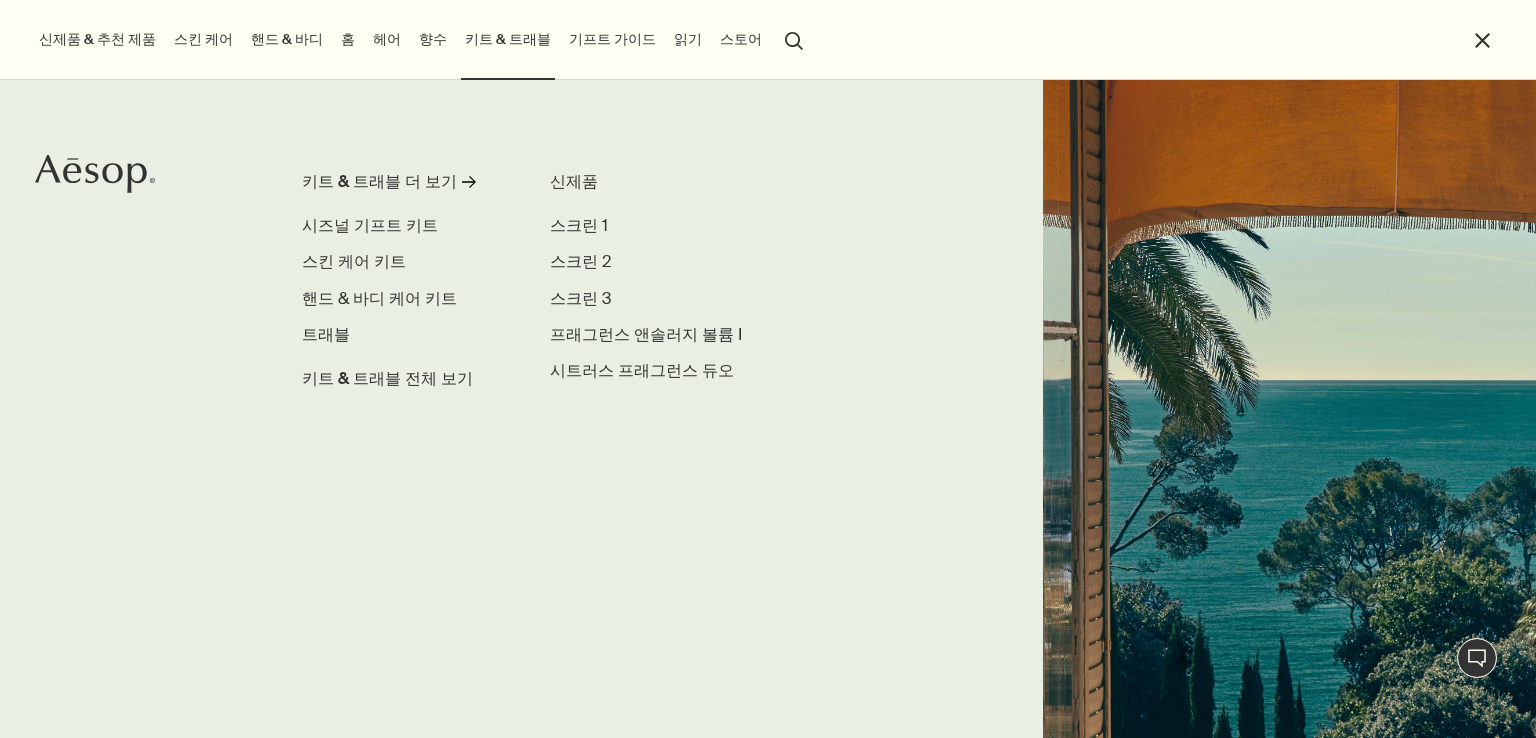 click on "신제품 & 추천 제품" at bounding box center [97, 39] 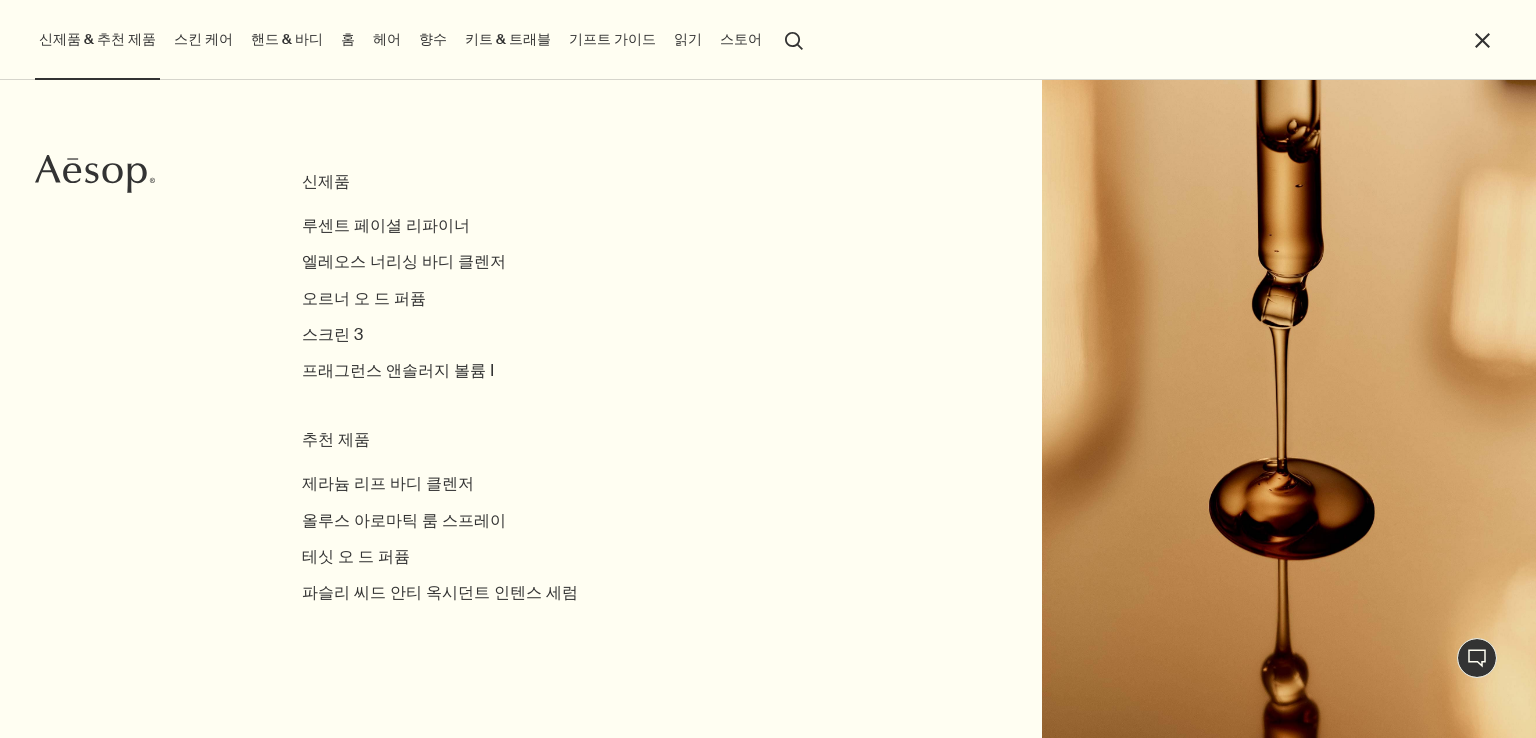 click 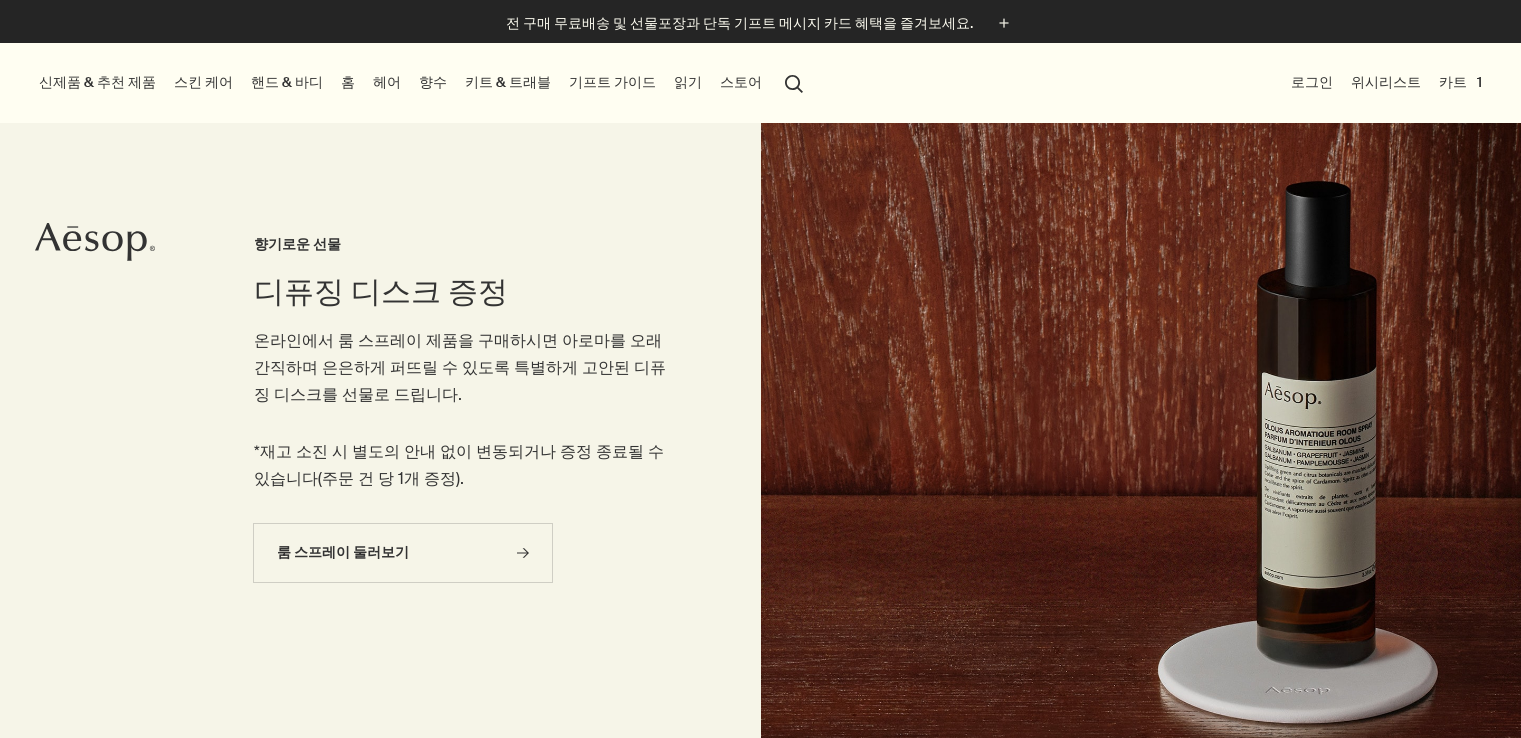 scroll, scrollTop: 0, scrollLeft: 0, axis: both 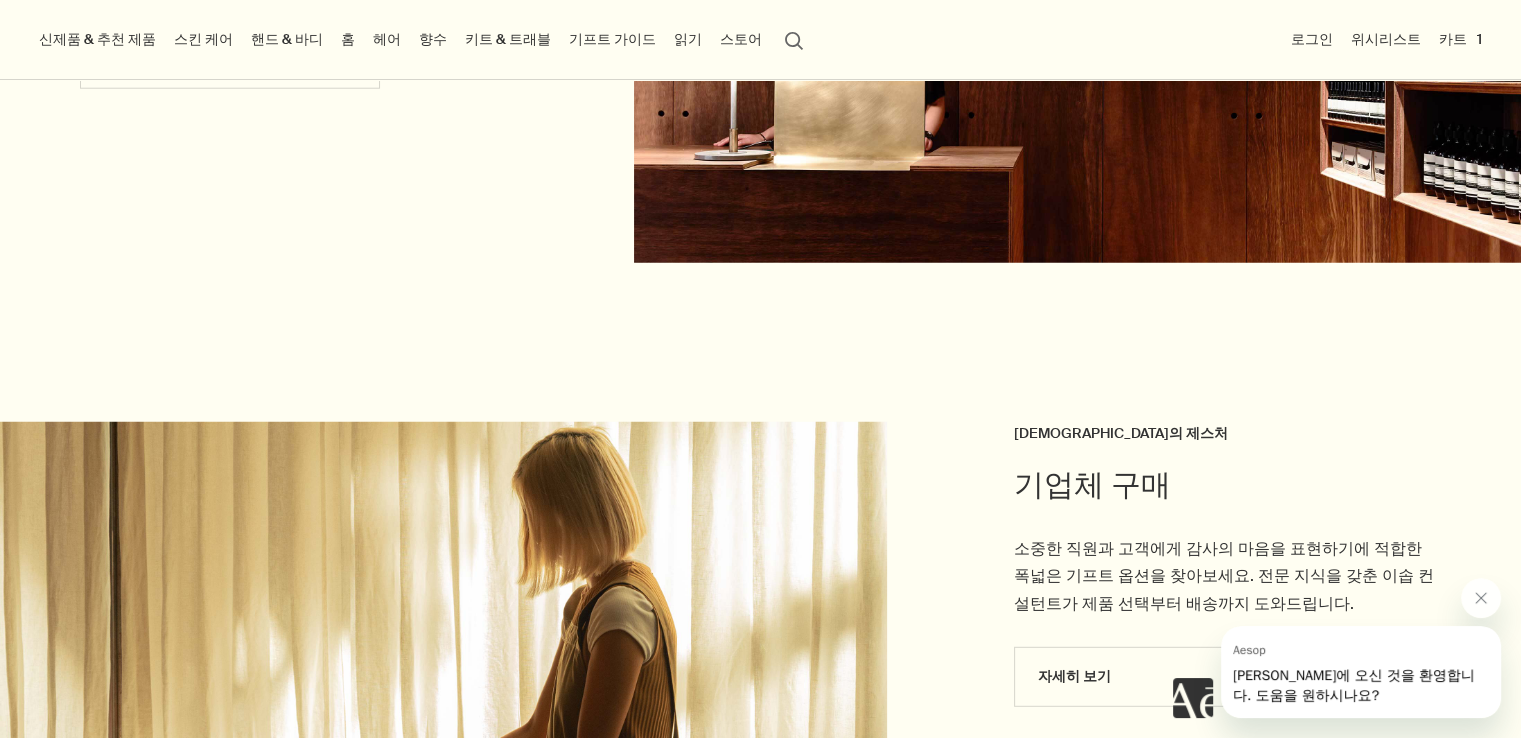 click on "search 검색" at bounding box center [794, 39] 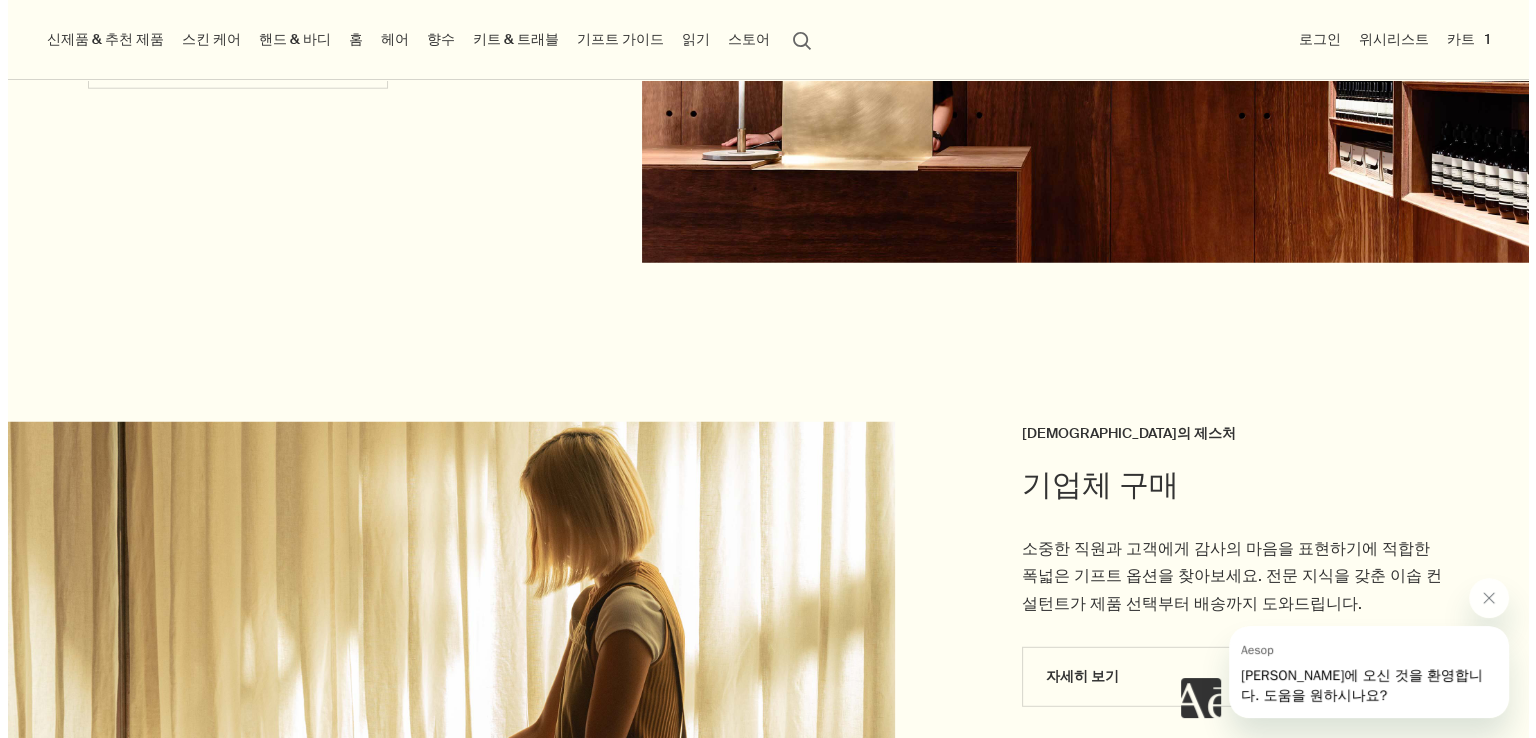 scroll, scrollTop: 5381, scrollLeft: 0, axis: vertical 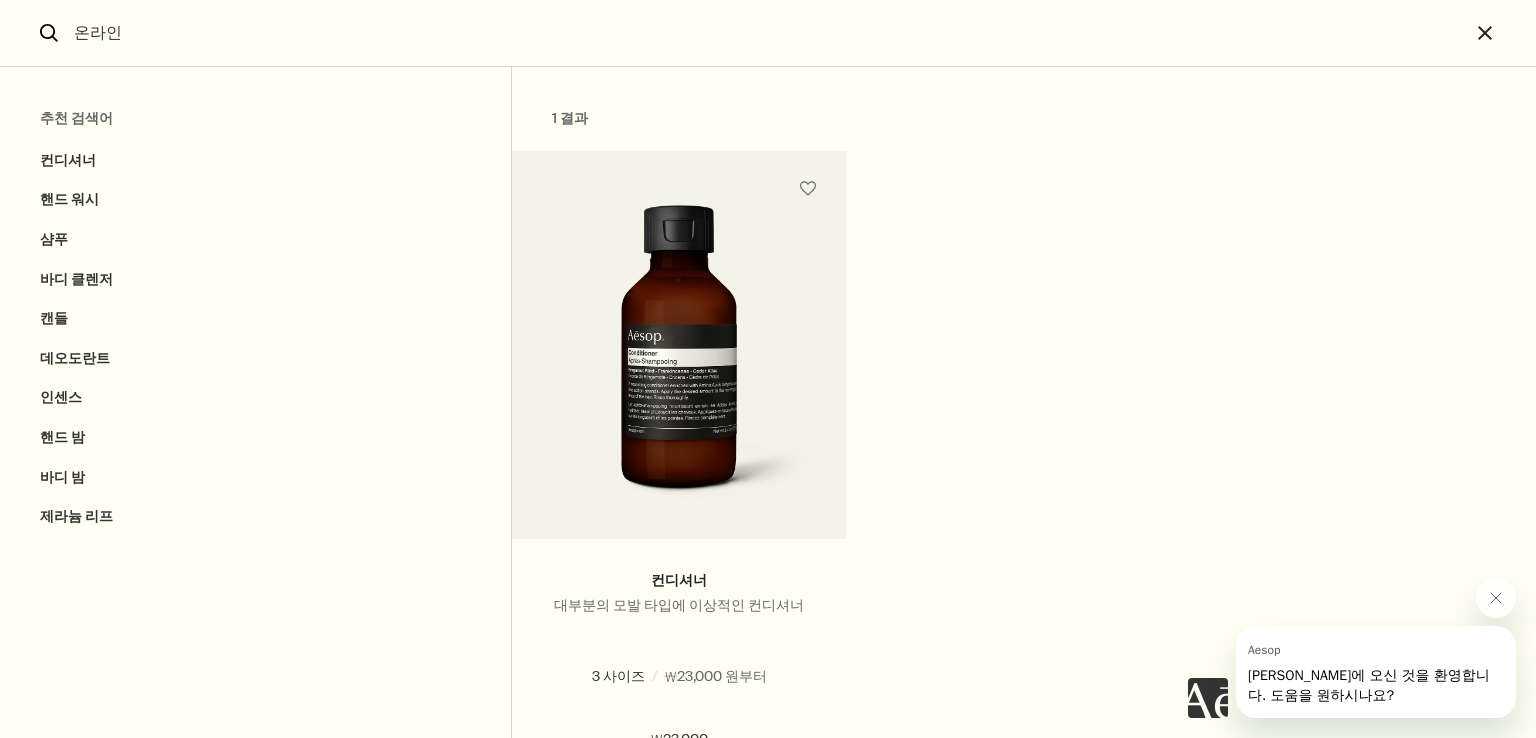type on "온라인" 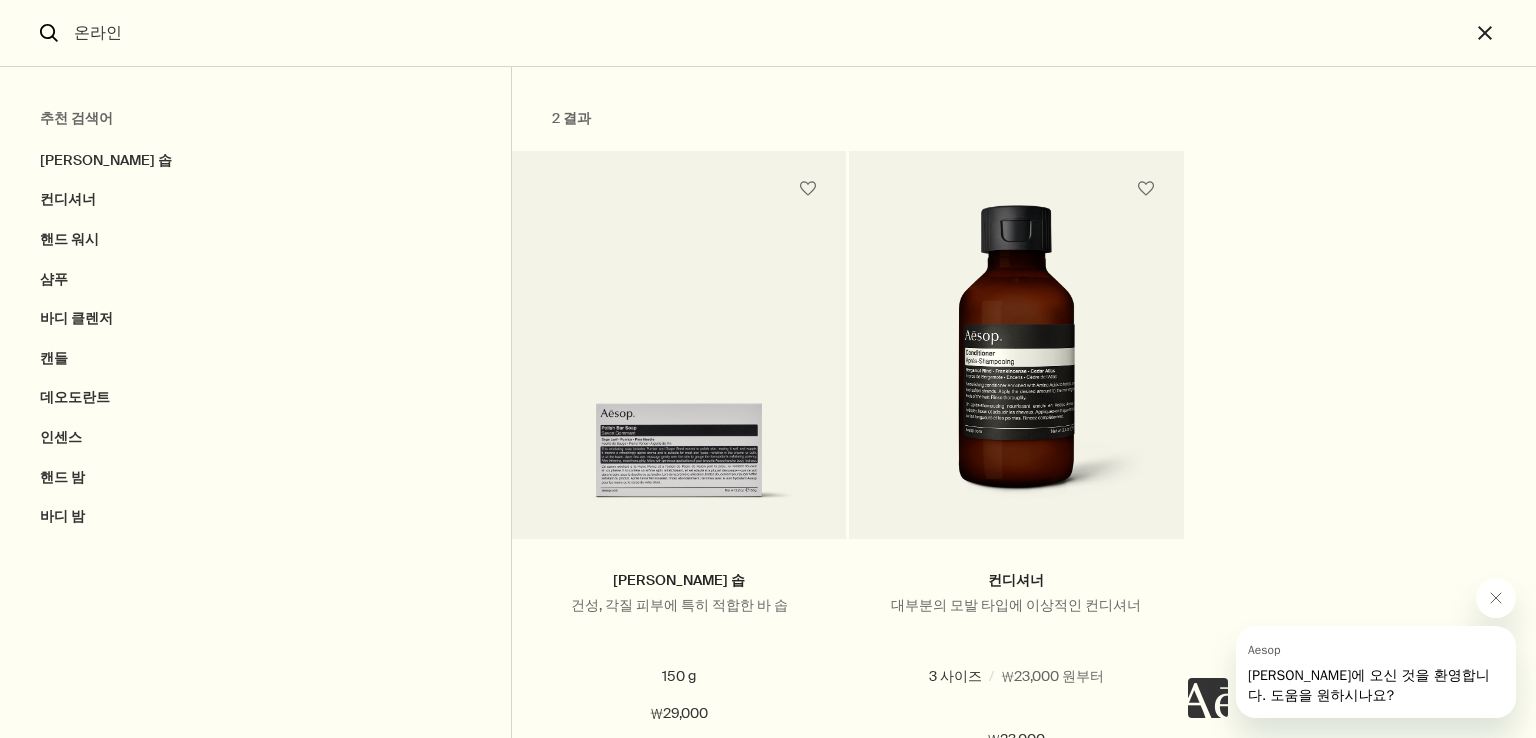 scroll, scrollTop: 5366, scrollLeft: 0, axis: vertical 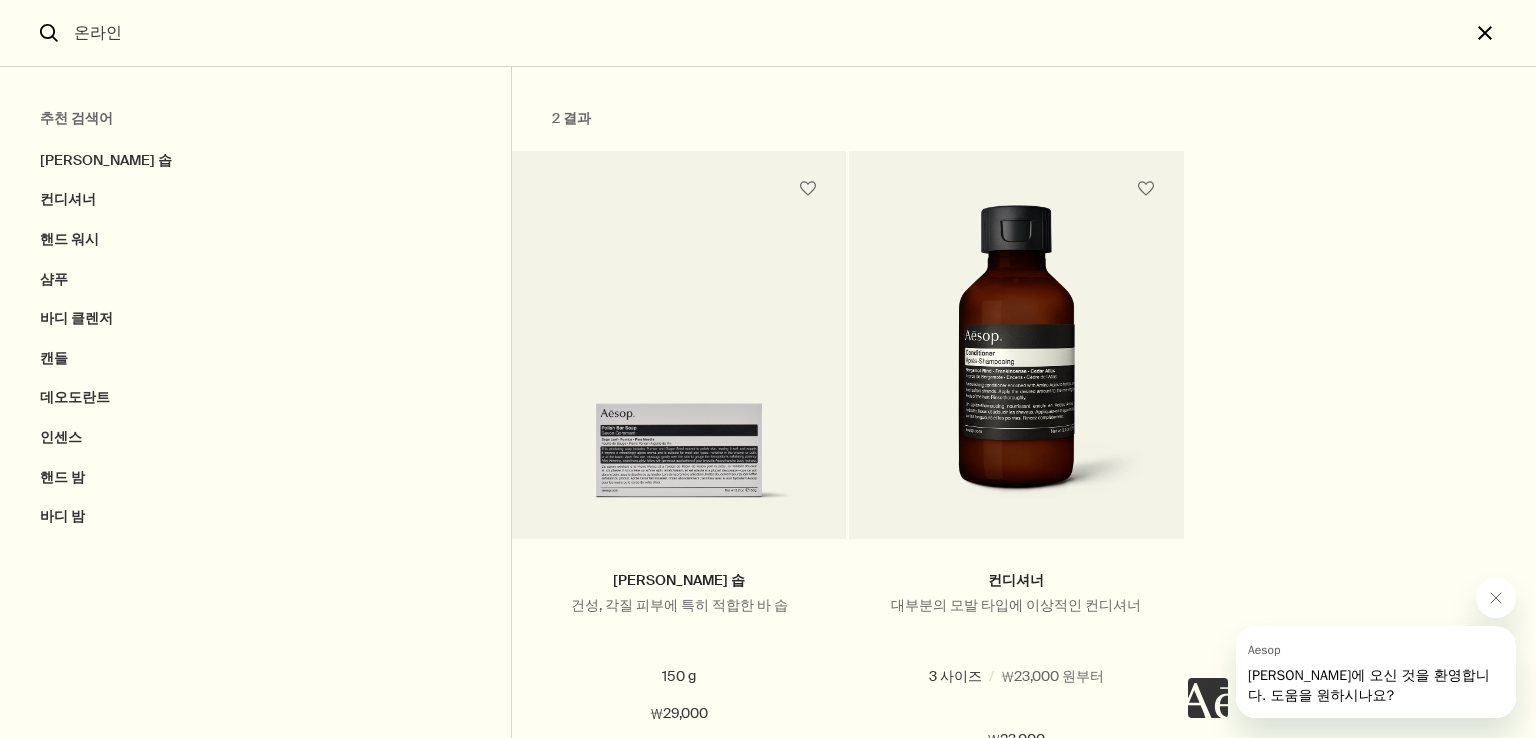 click on "close" at bounding box center (1503, 33) 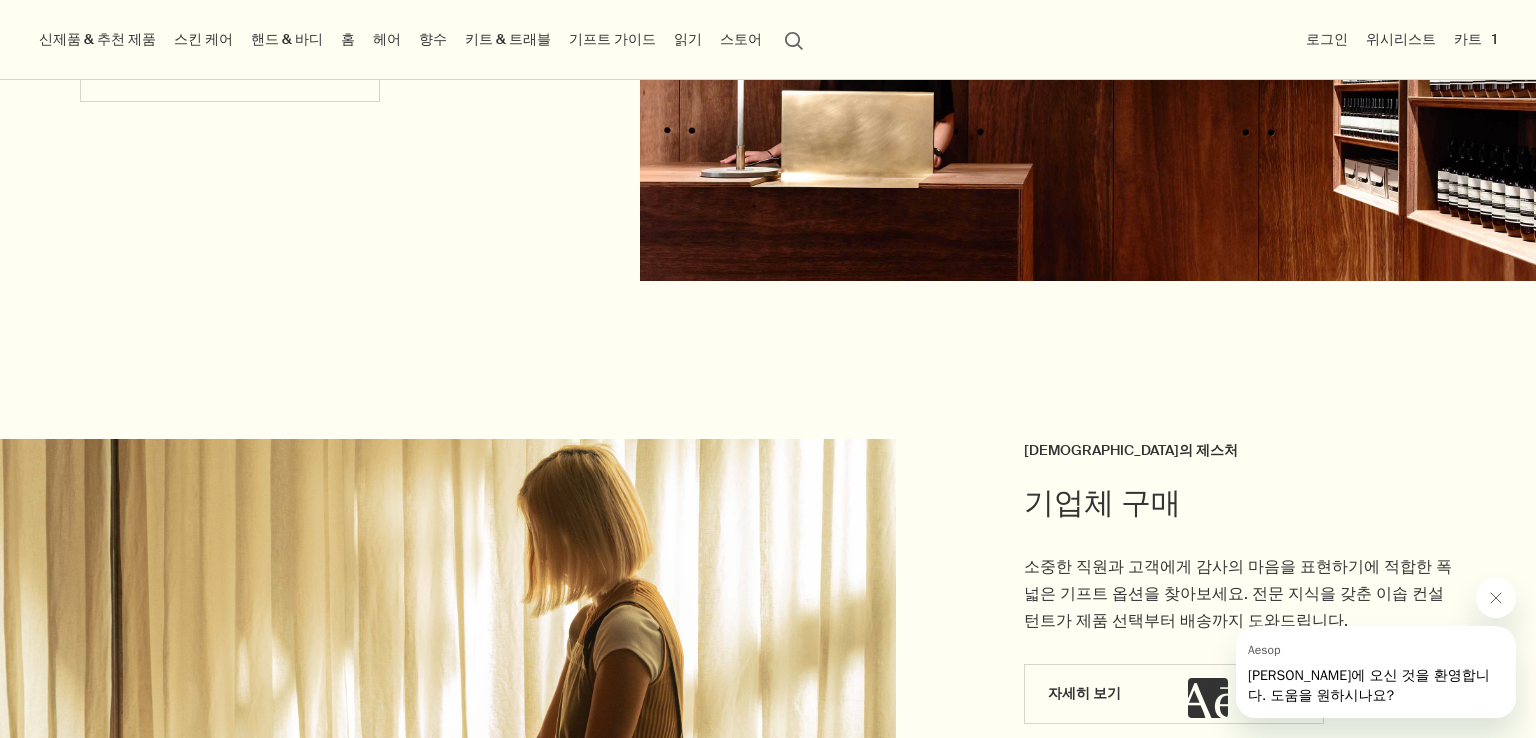 type 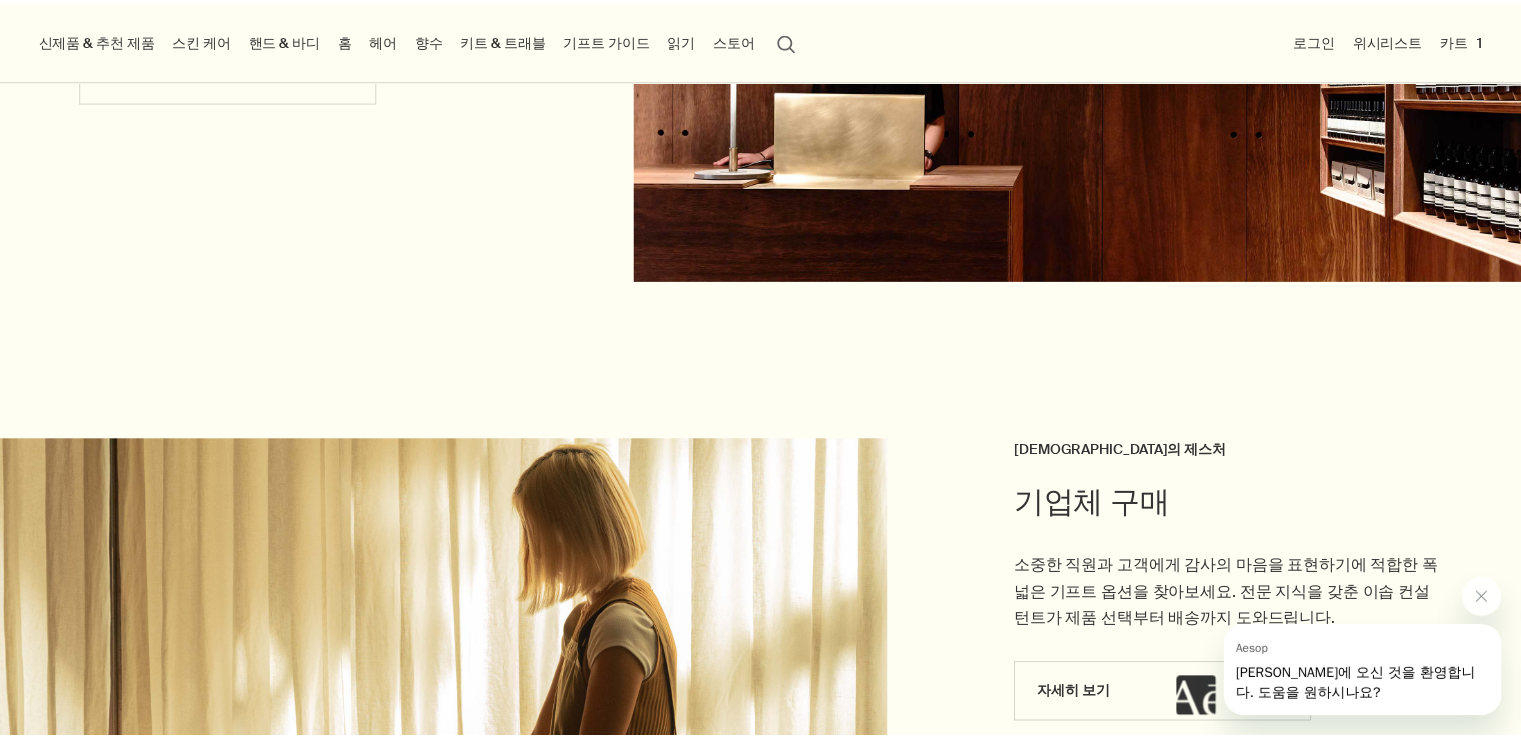 scroll, scrollTop: 5351, scrollLeft: 0, axis: vertical 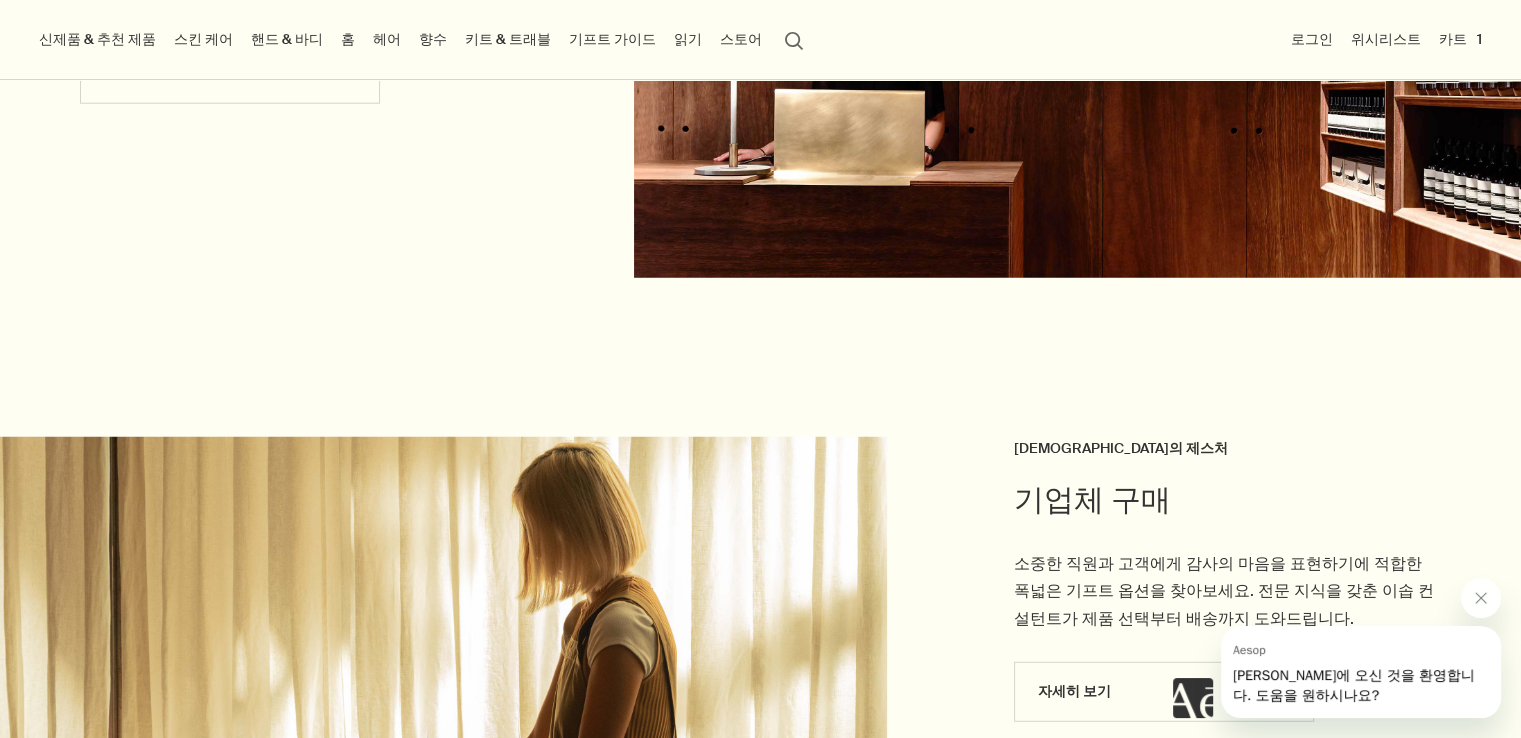 click on "기프트 가이드" at bounding box center [612, 39] 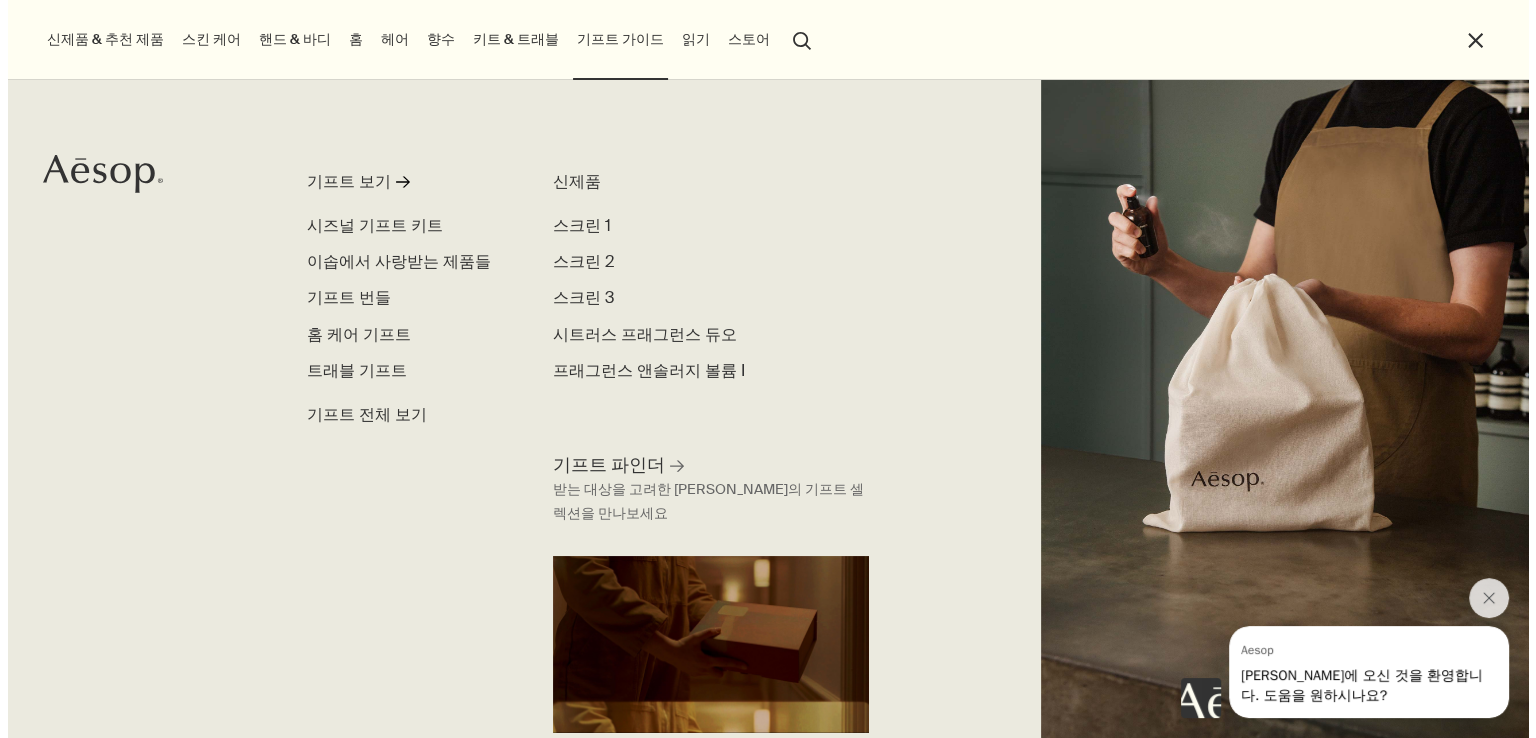 scroll, scrollTop: 5366, scrollLeft: 0, axis: vertical 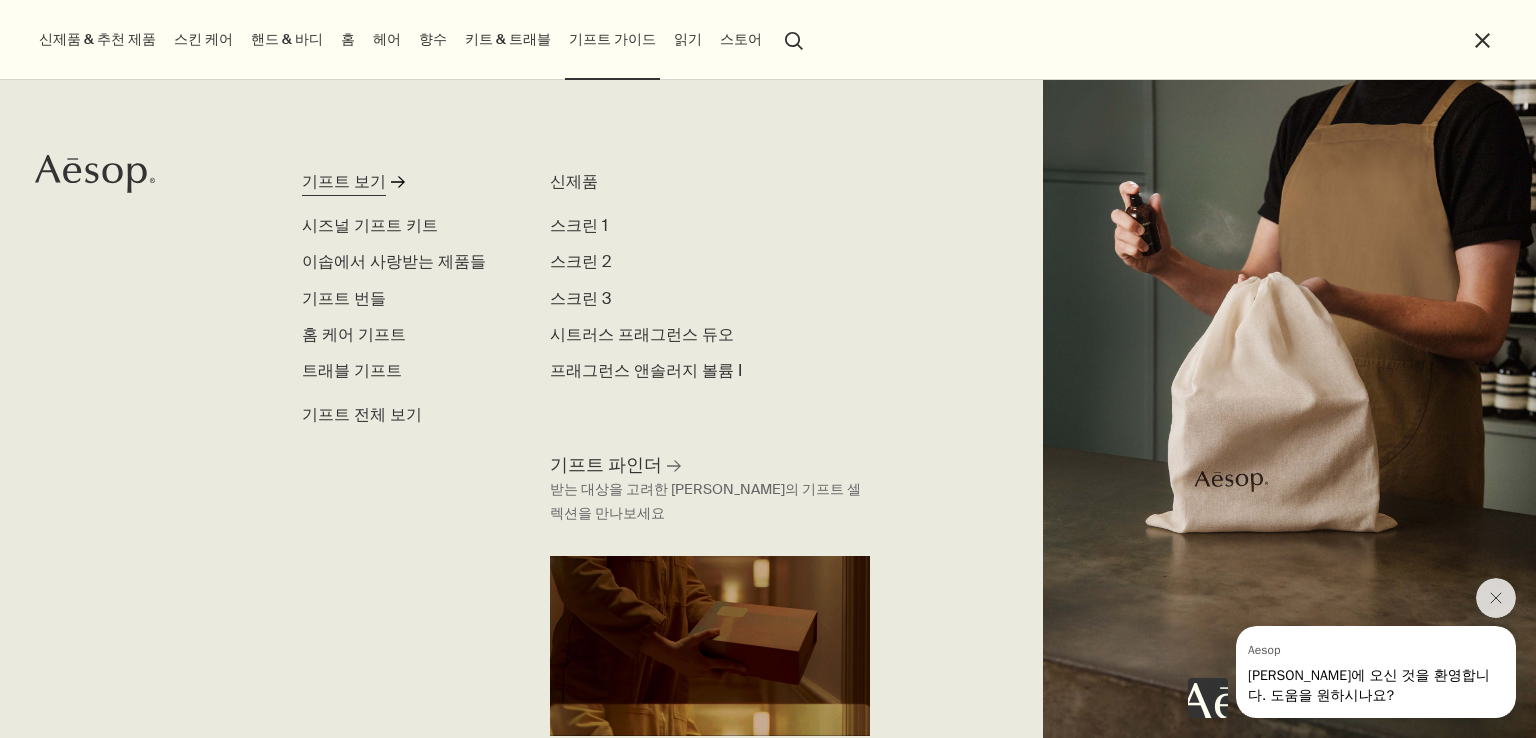click on "기프트 보기" at bounding box center (344, 182) 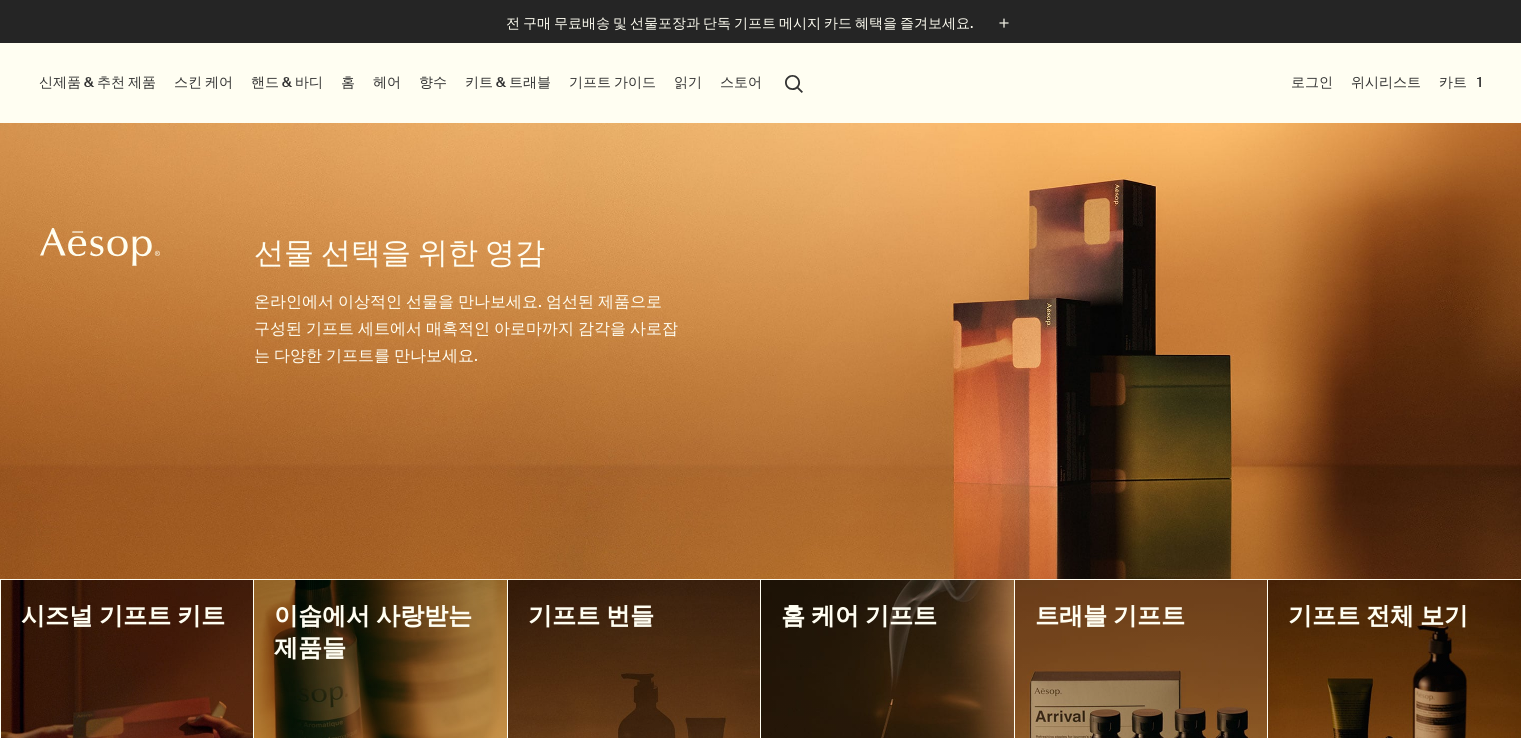 scroll, scrollTop: 663, scrollLeft: 0, axis: vertical 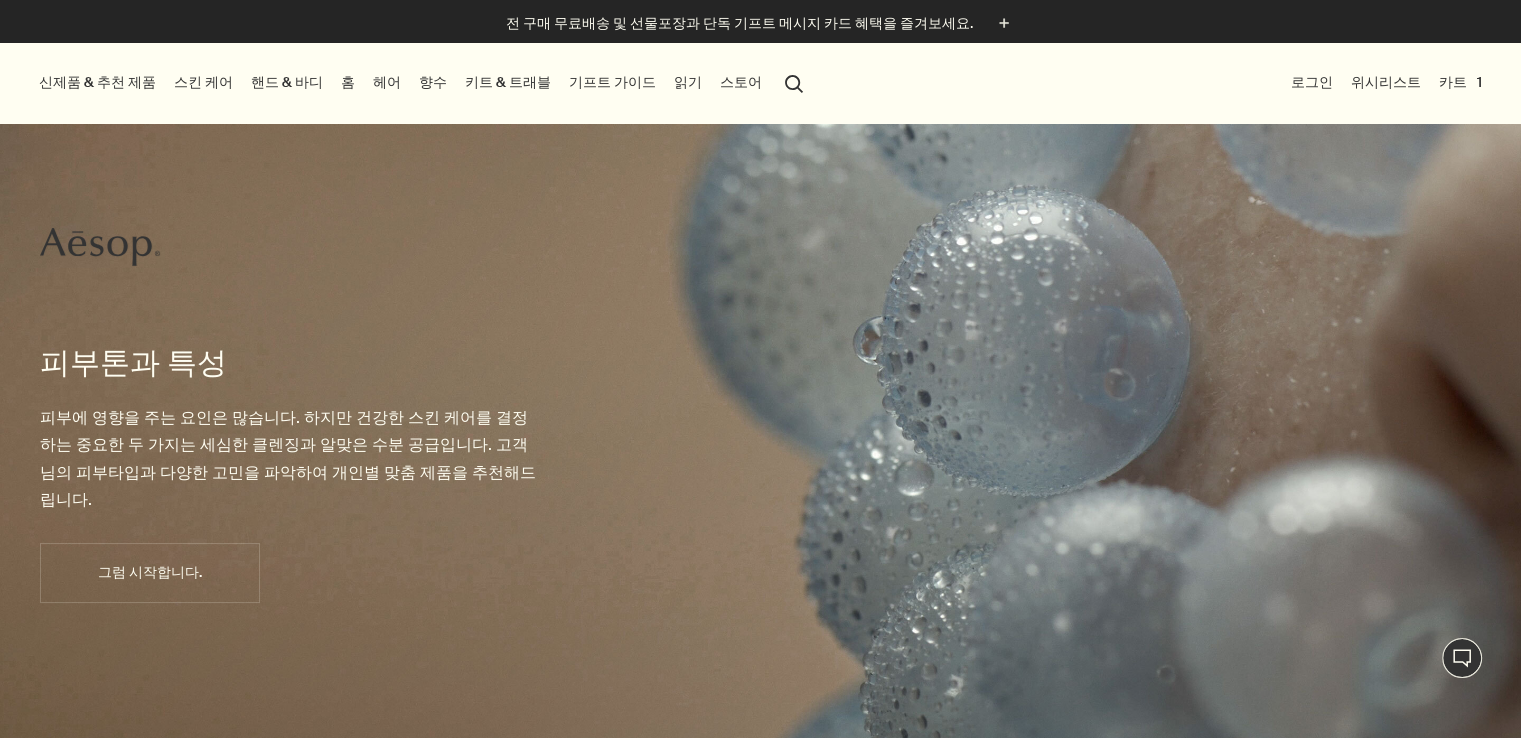 click on "신제품 & 추천 제품" at bounding box center [97, 82] 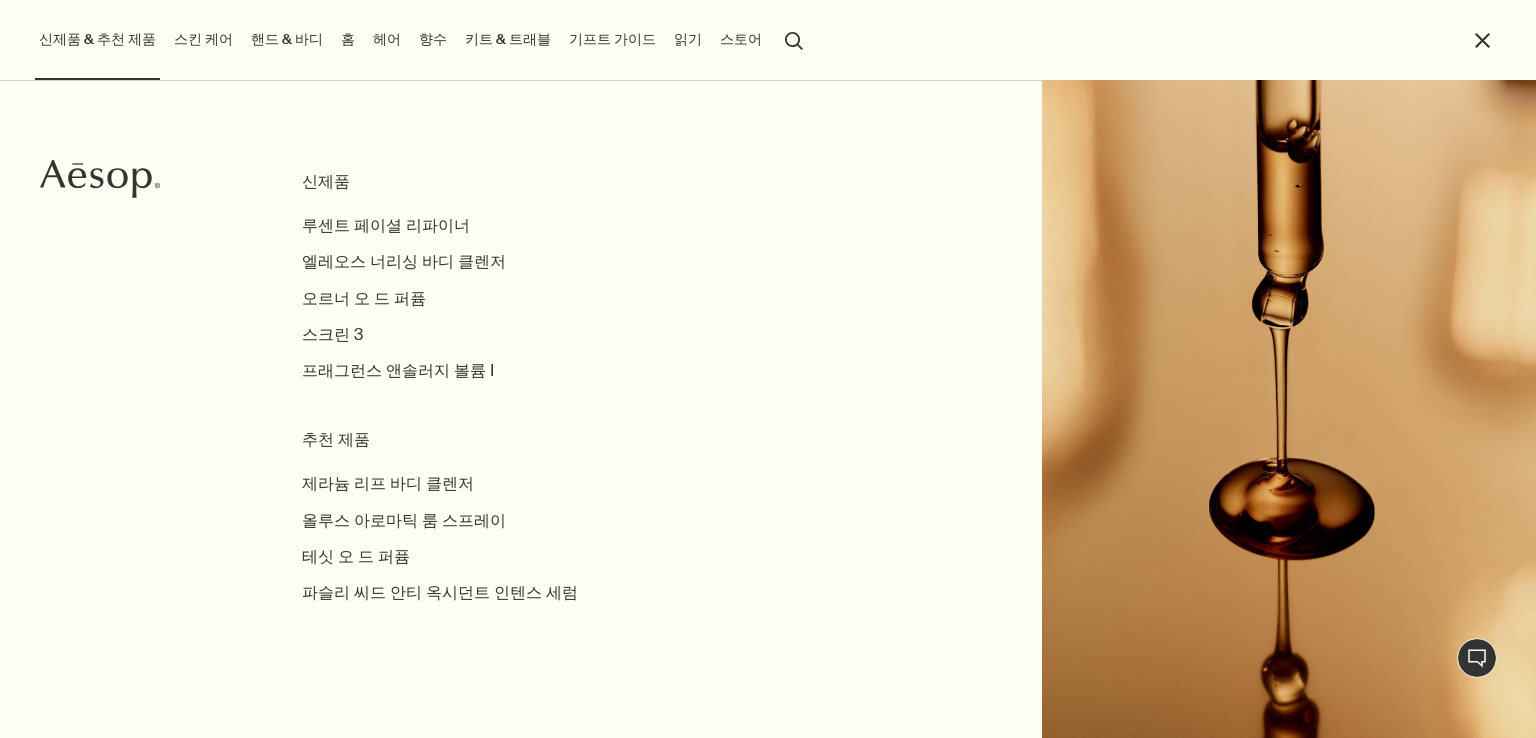 click on "신제품" at bounding box center [487, 182] 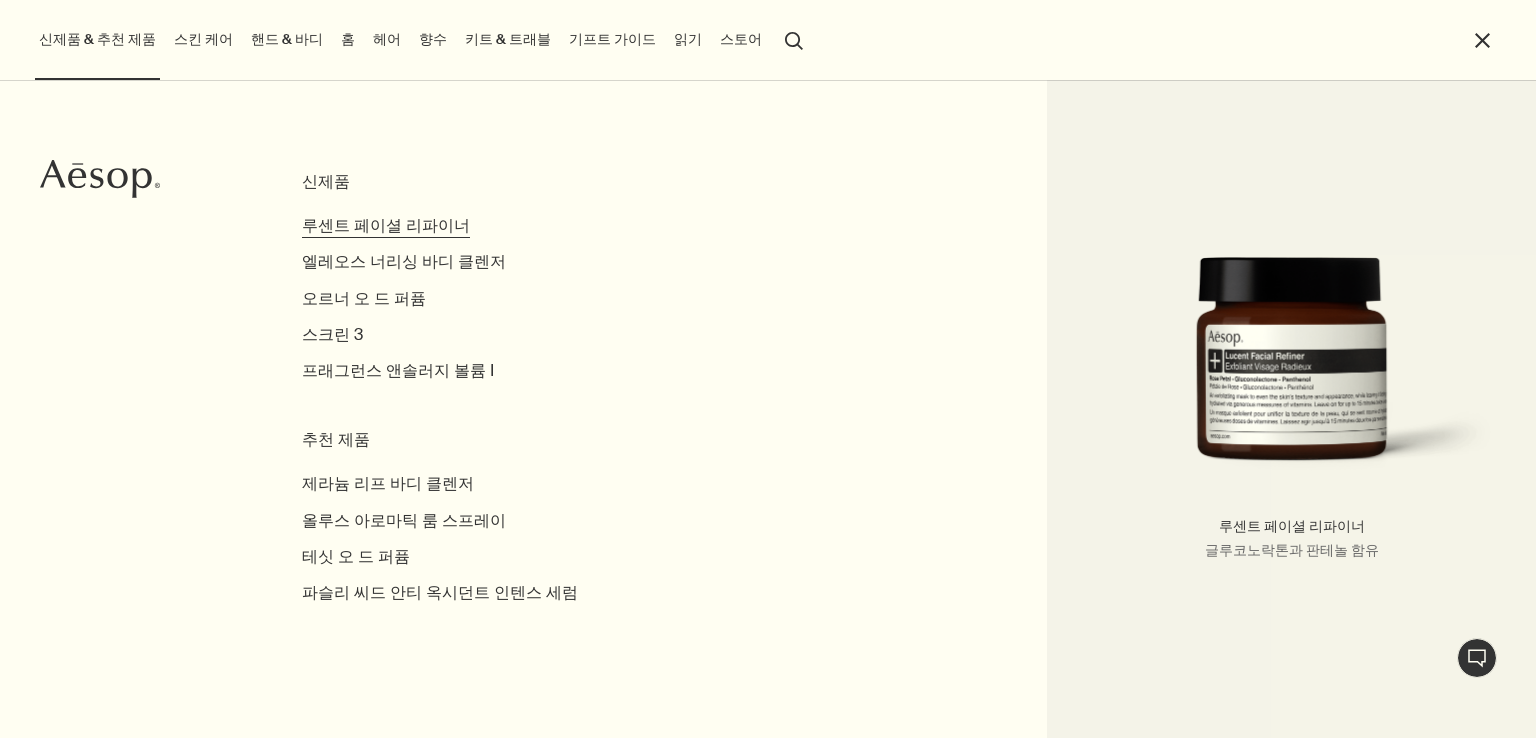 click on "루센트 페이셜 리파이너" at bounding box center (386, 225) 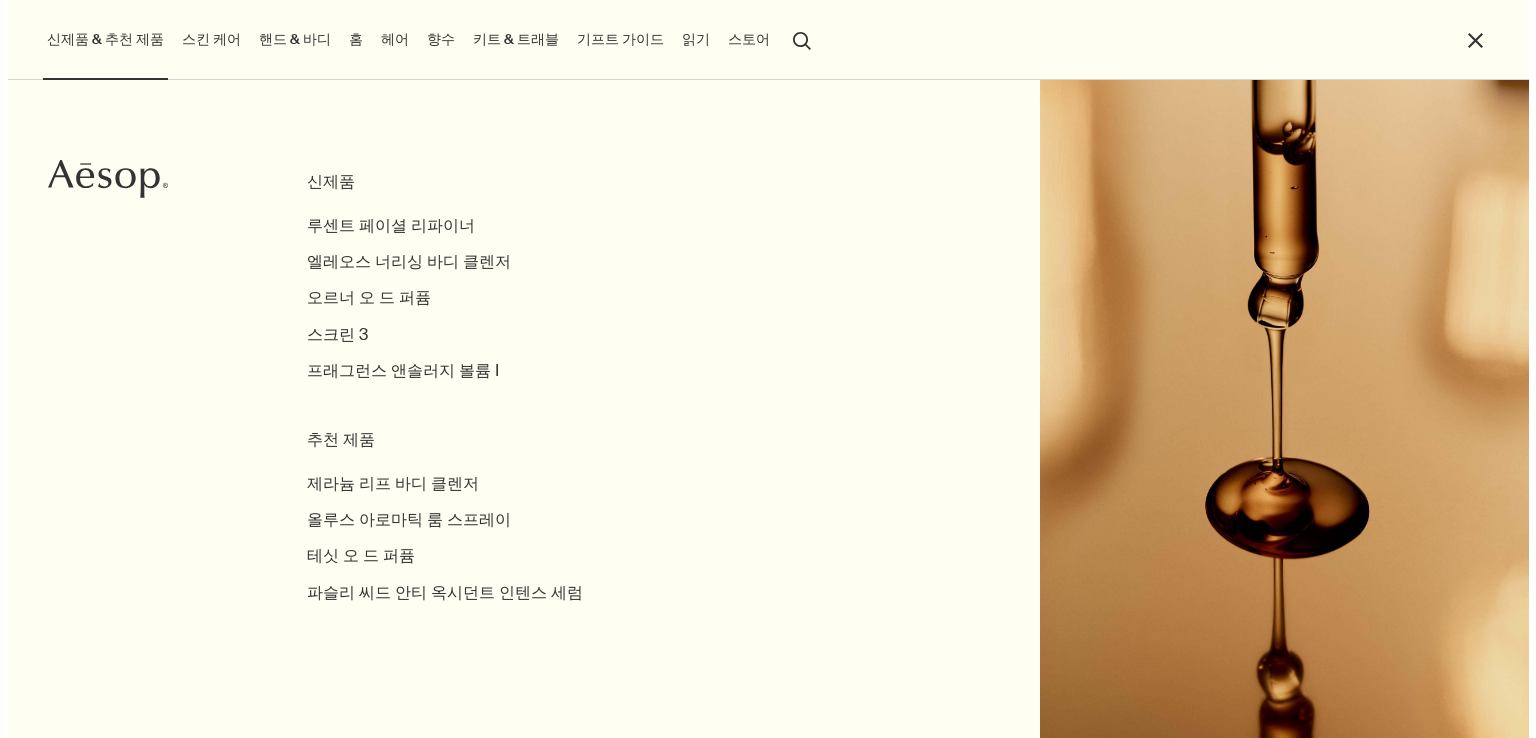 scroll, scrollTop: 0, scrollLeft: 0, axis: both 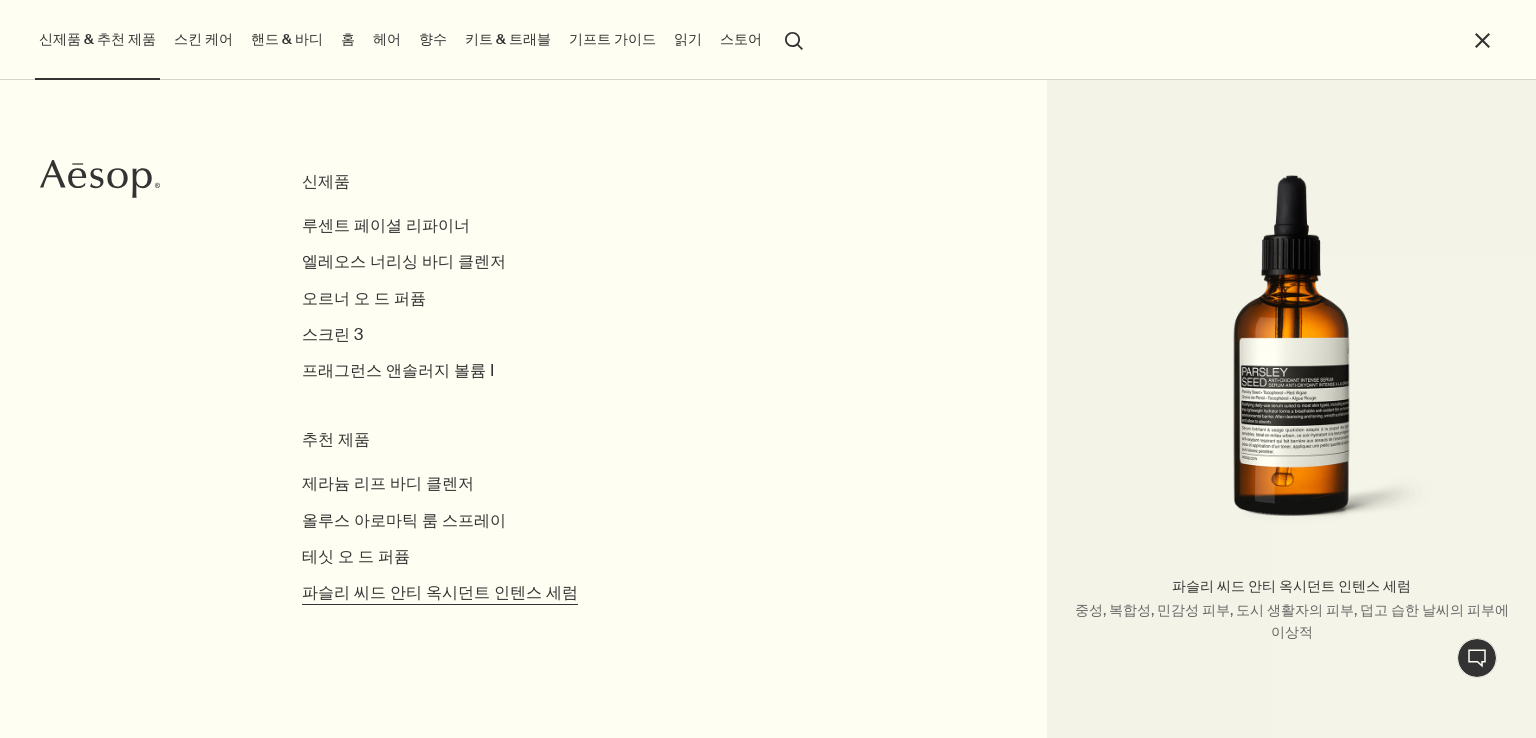click on "파슬리 씨드 안티 옥시던트 인텐스 세럼" at bounding box center [440, 592] 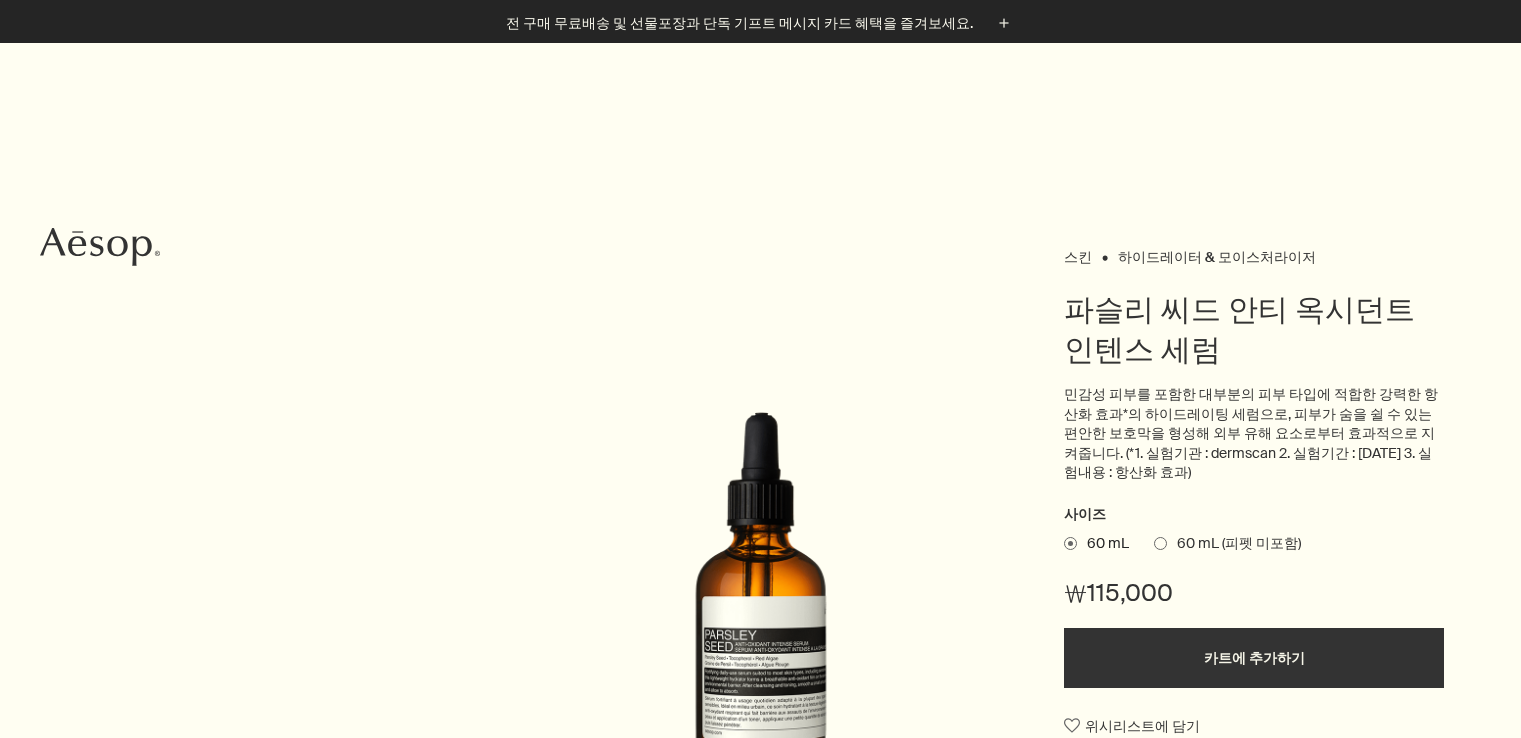 scroll, scrollTop: 700, scrollLeft: 0, axis: vertical 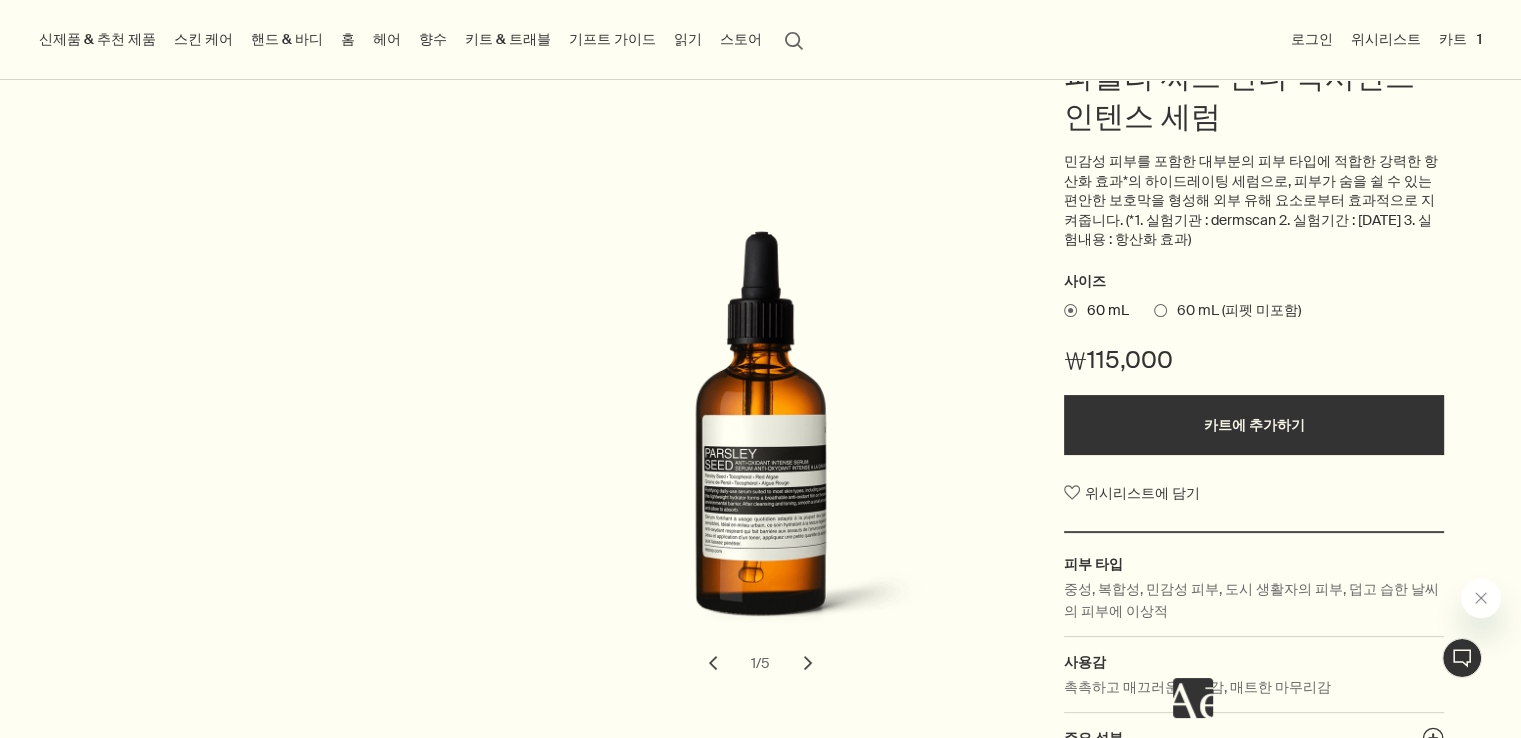 click on "향수" at bounding box center (433, 39) 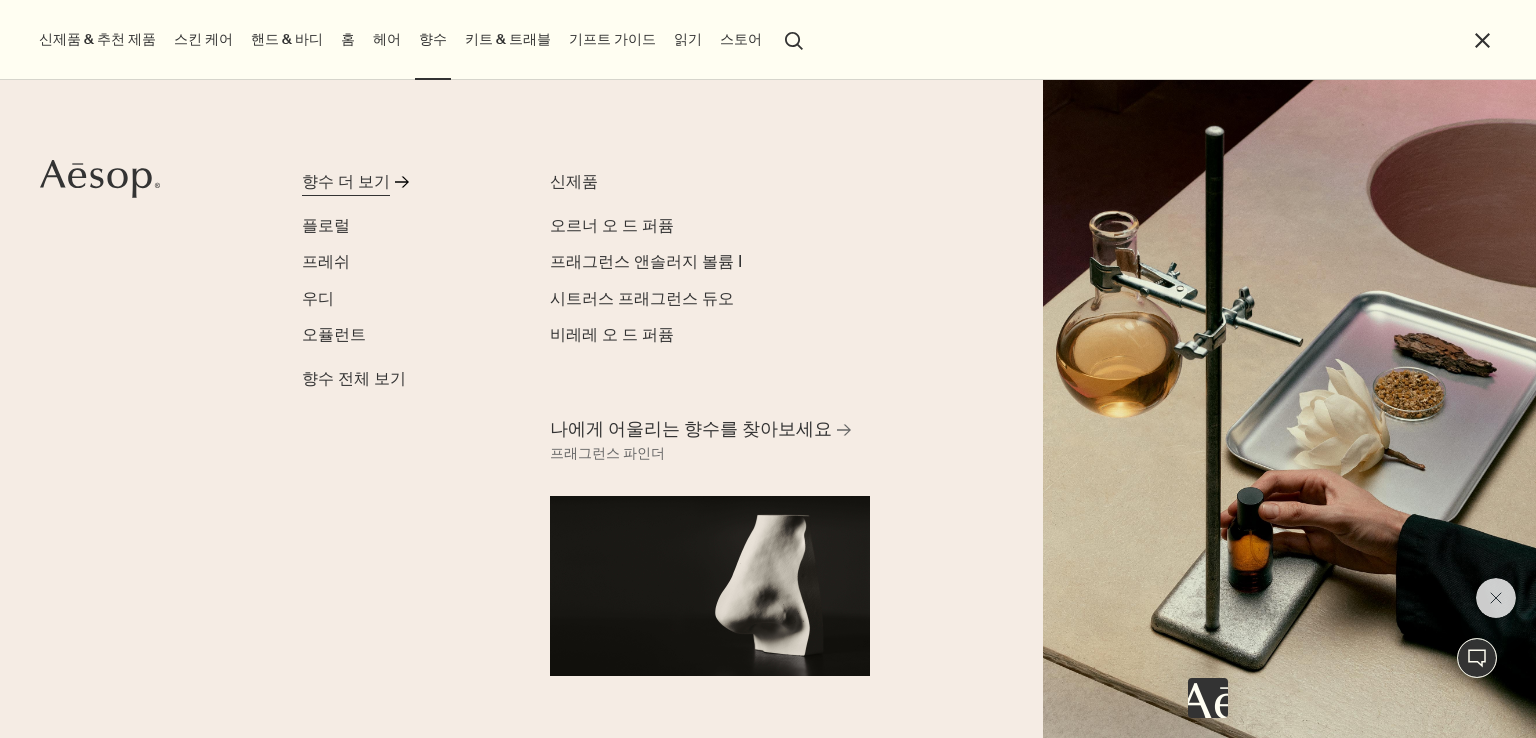 click on "향수 더 보기" at bounding box center (346, 182) 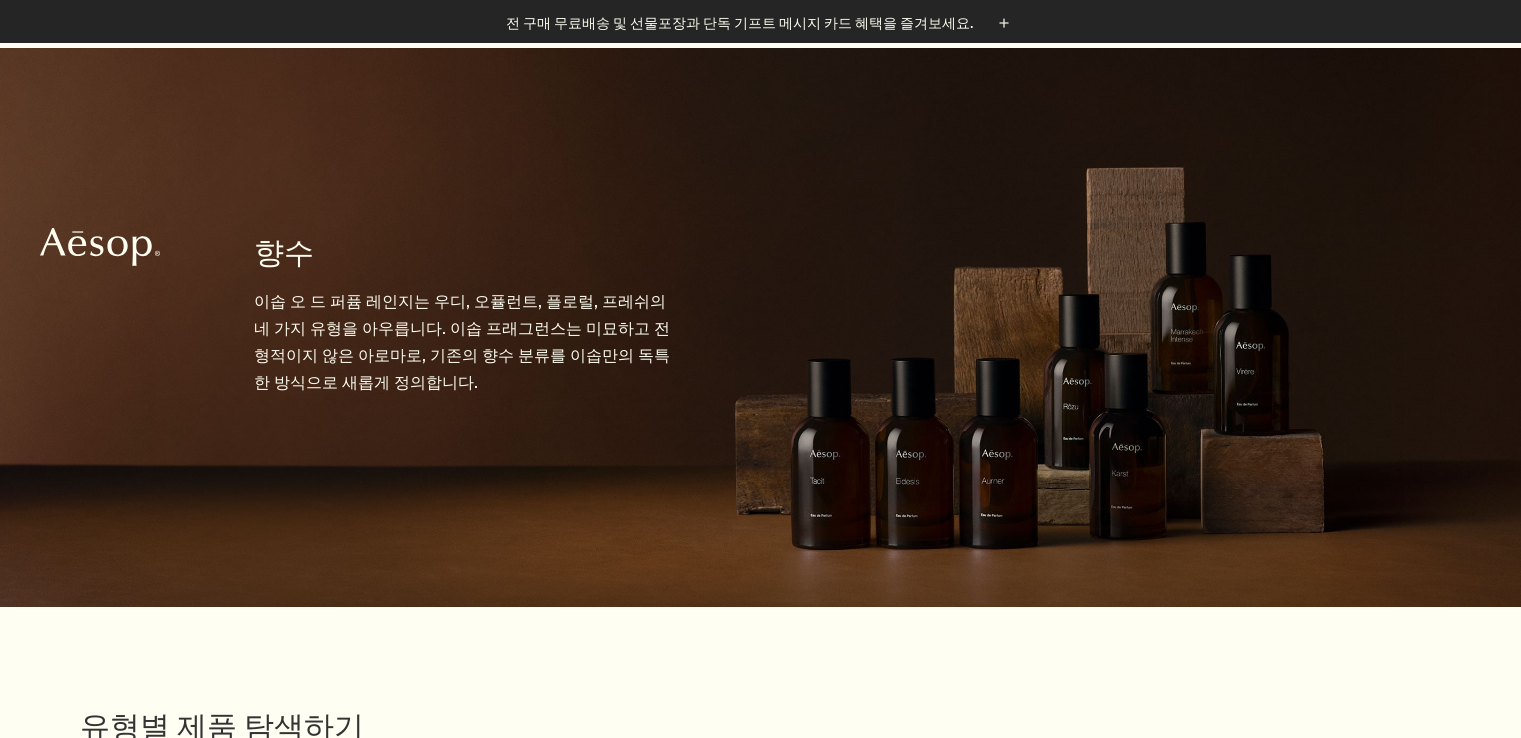 scroll, scrollTop: 700, scrollLeft: 0, axis: vertical 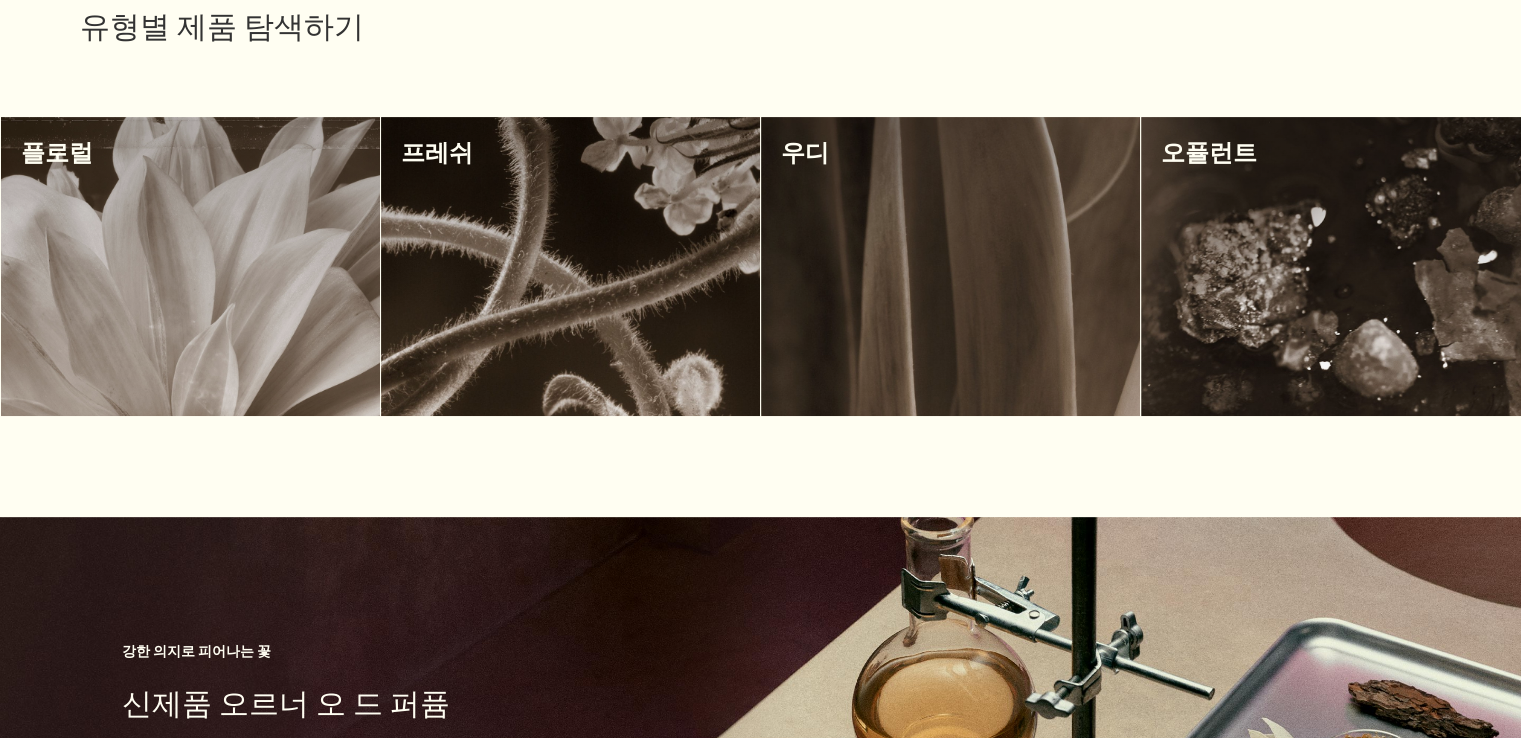 click at bounding box center [190, 266] 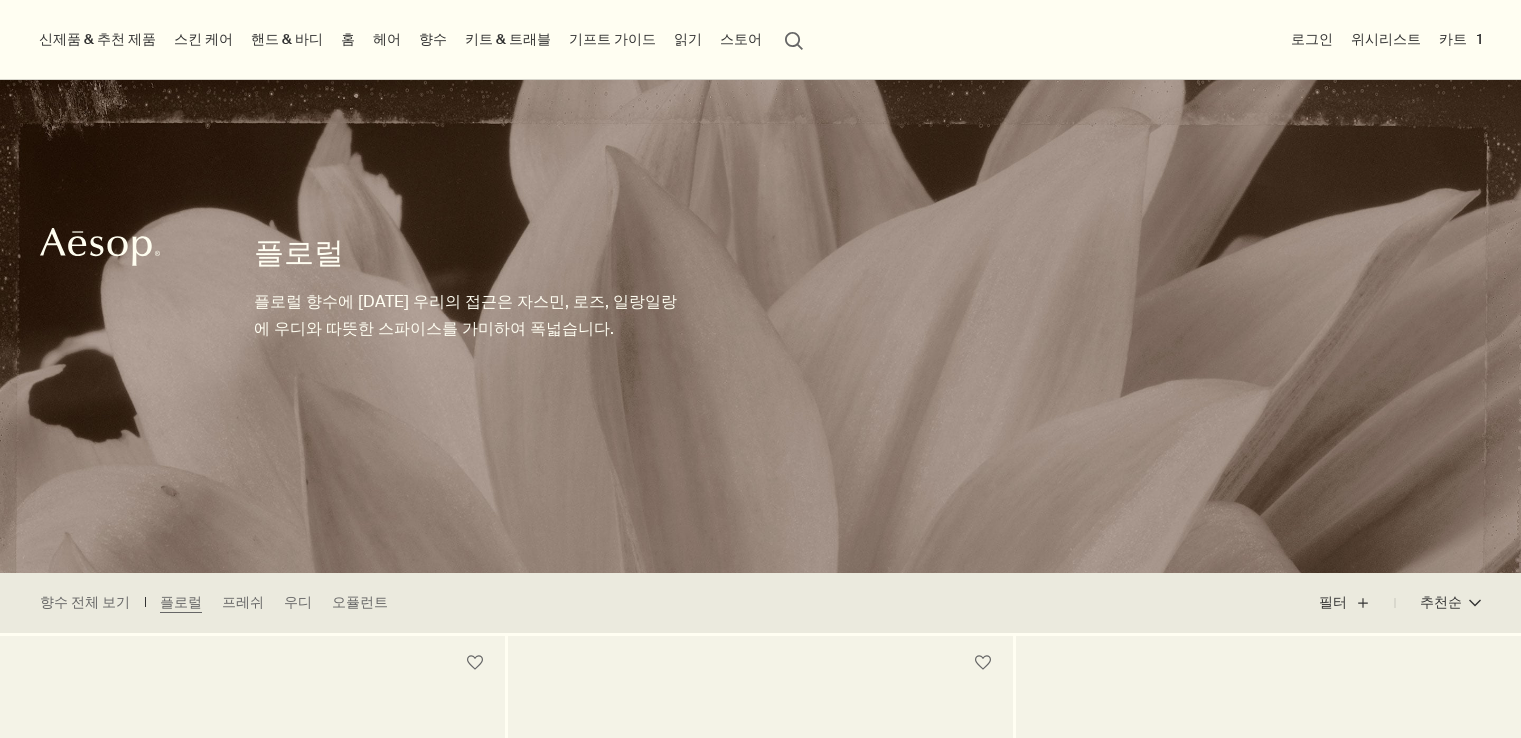 scroll, scrollTop: 700, scrollLeft: 0, axis: vertical 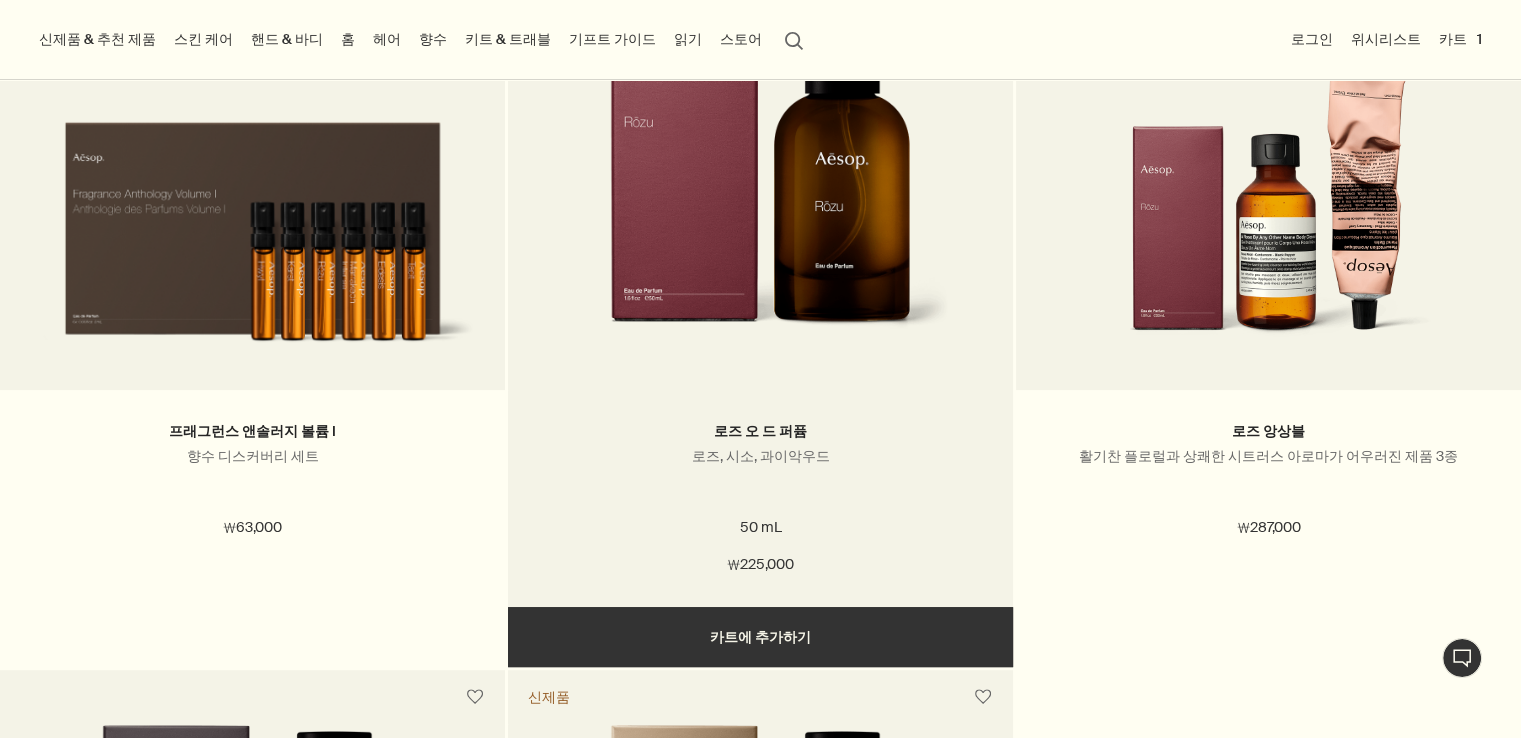 click at bounding box center (760, 175) 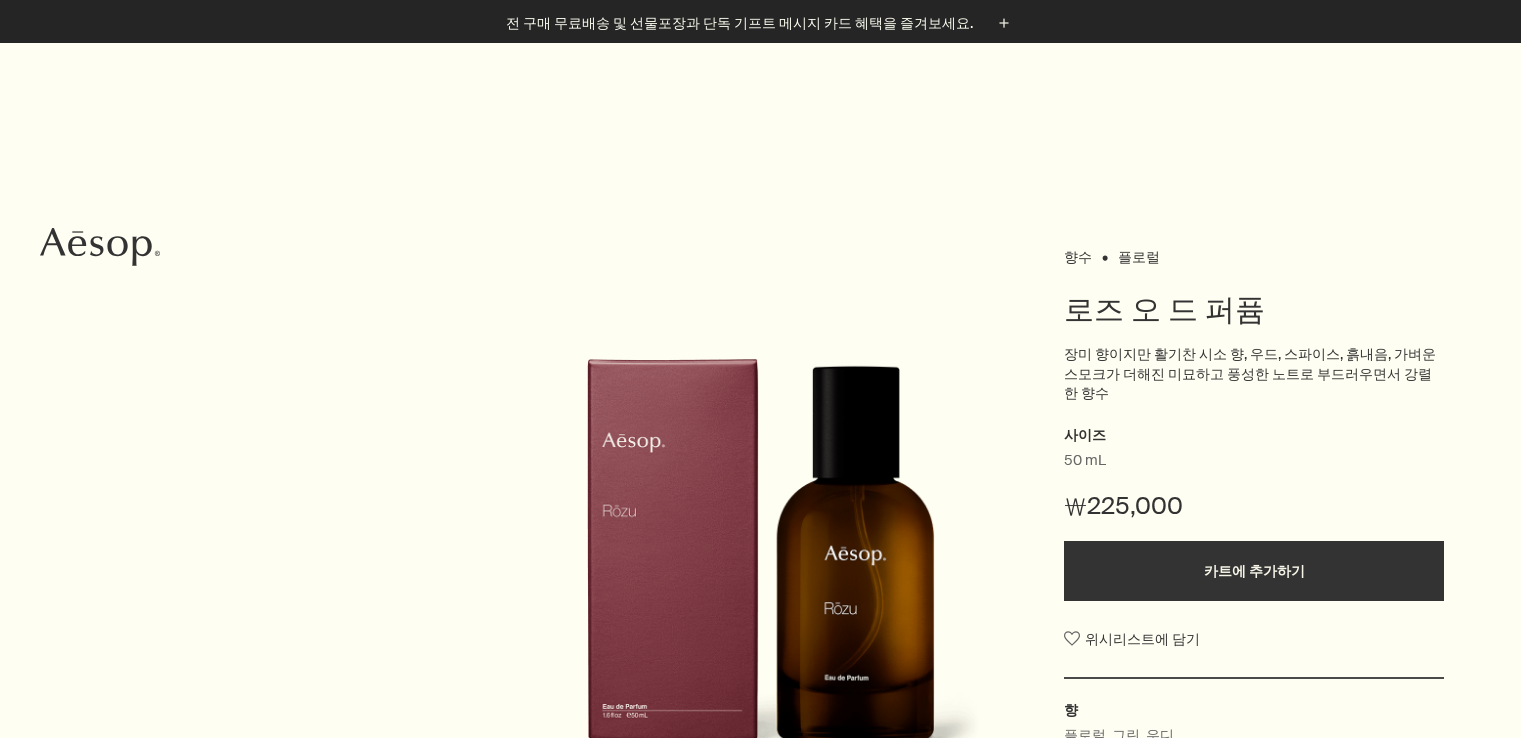 scroll, scrollTop: 466, scrollLeft: 0, axis: vertical 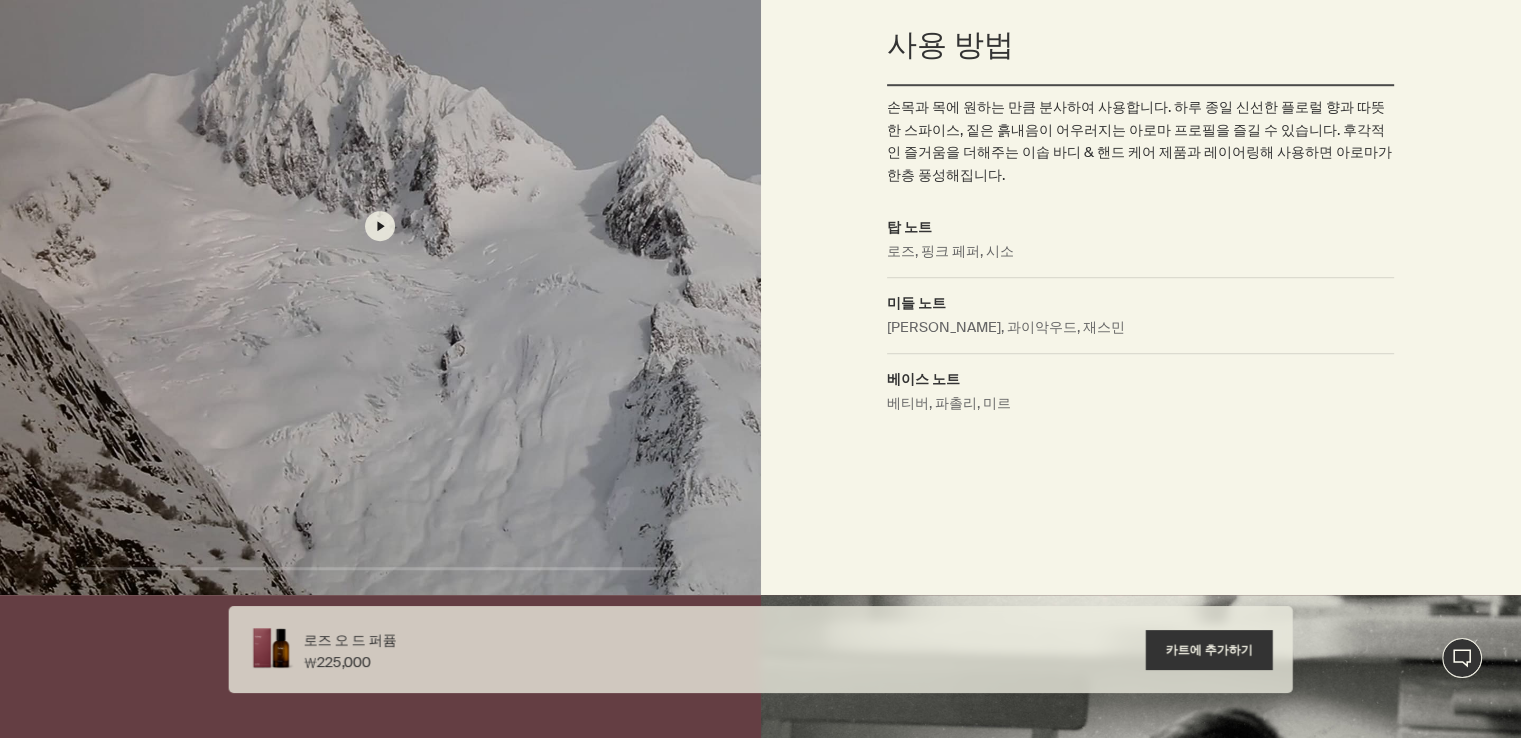 click at bounding box center (380, 226) 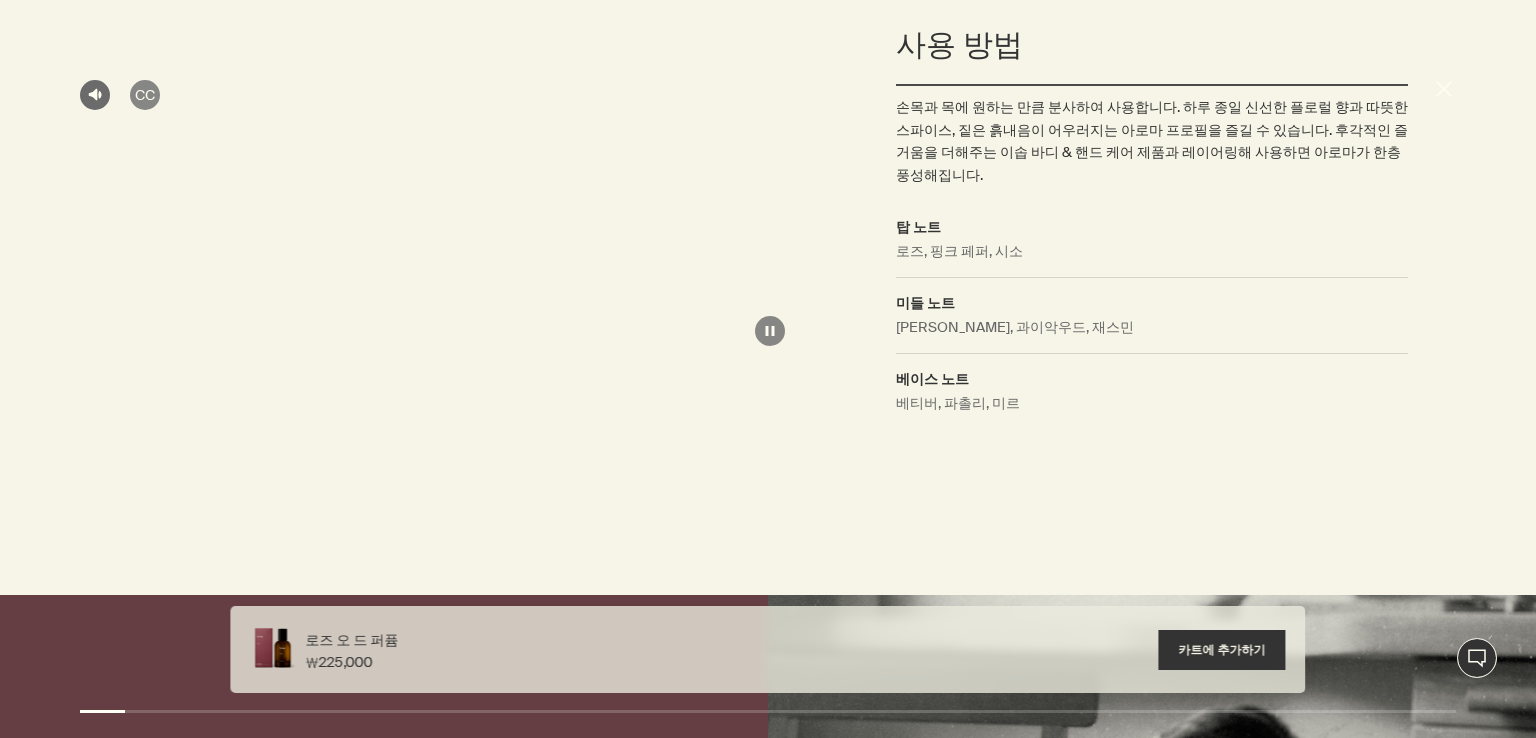 click on "unmuted" at bounding box center (95, 95) 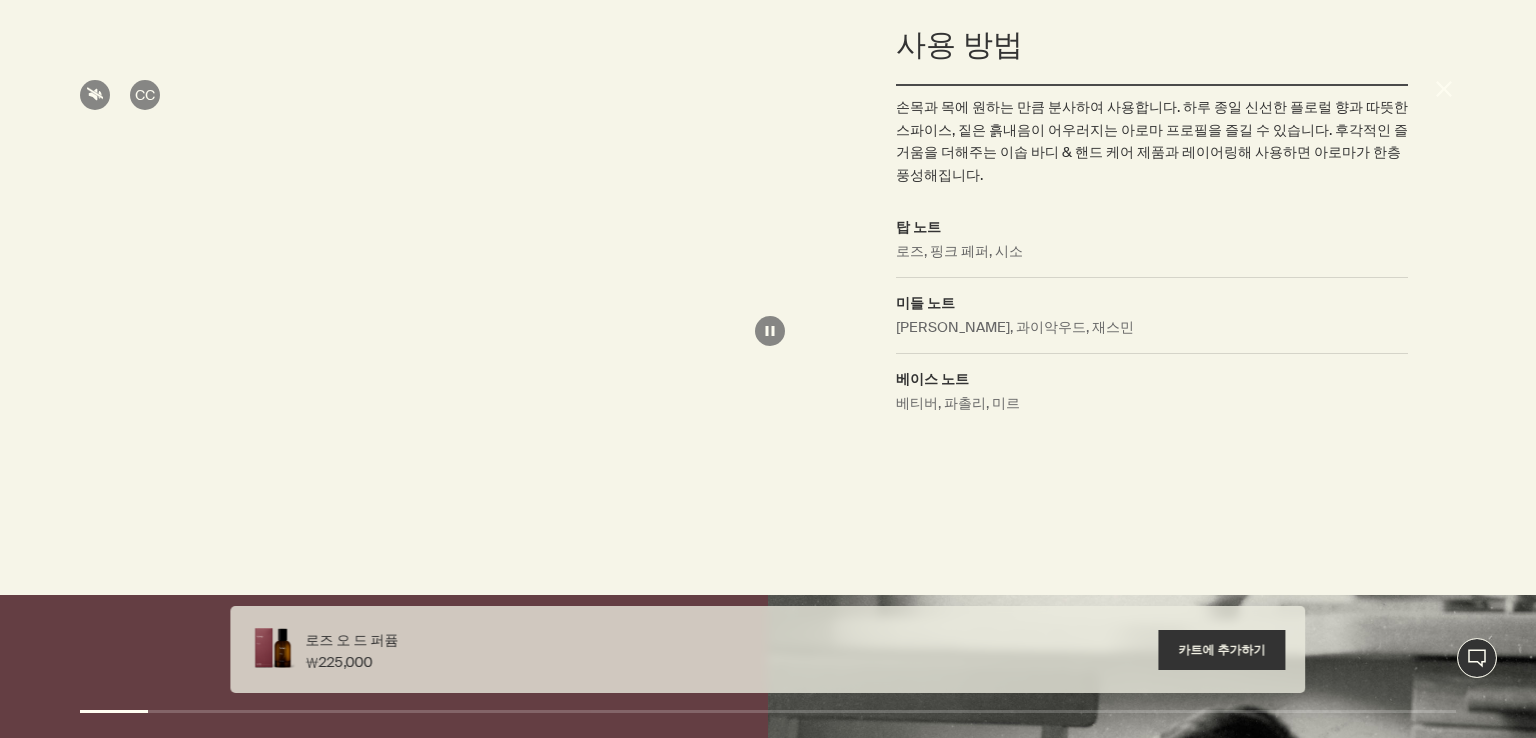 drag, startPoint x: 222, startPoint y: 701, endPoint x: 354, endPoint y: 702, distance: 132.00378 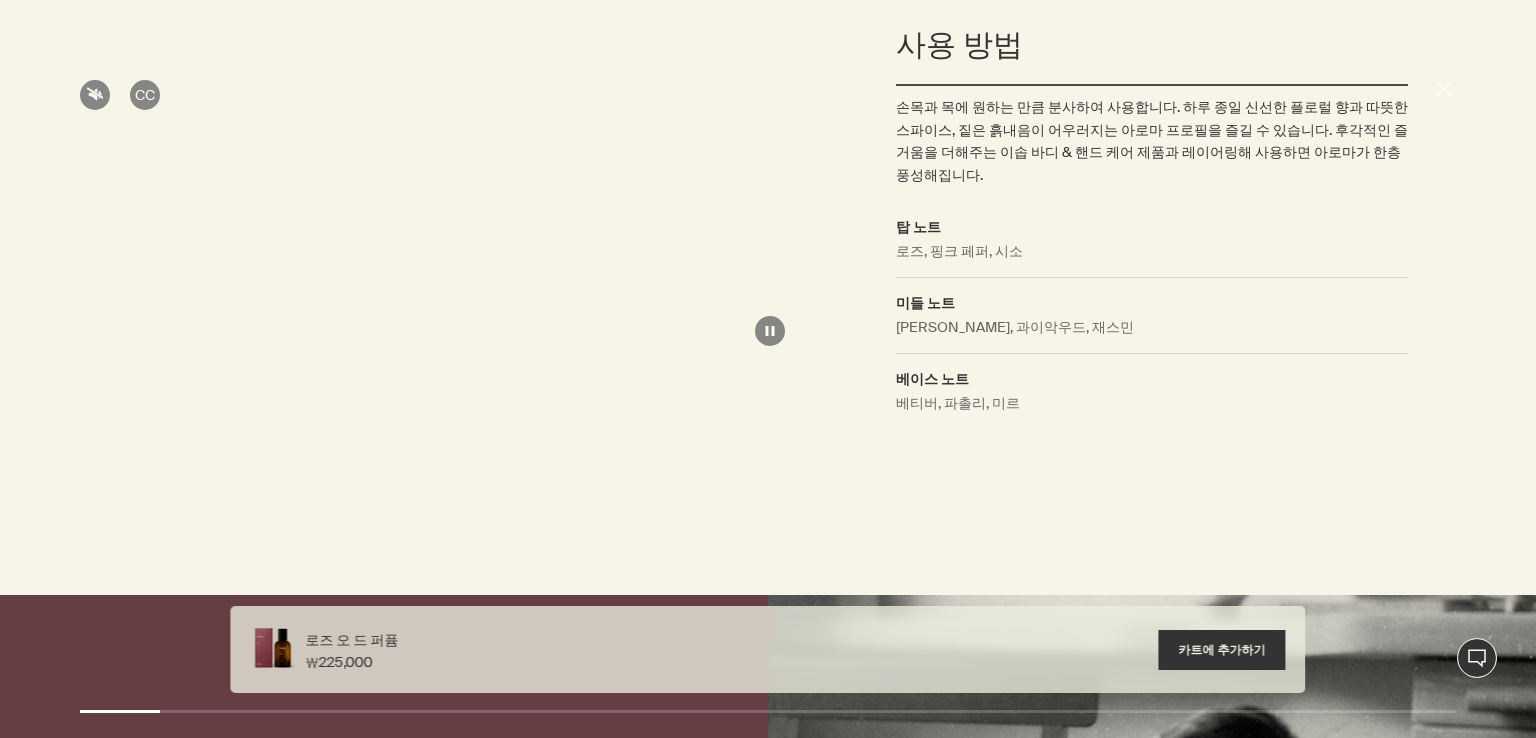 drag, startPoint x: 373, startPoint y: 695, endPoint x: 434, endPoint y: 709, distance: 62.58594 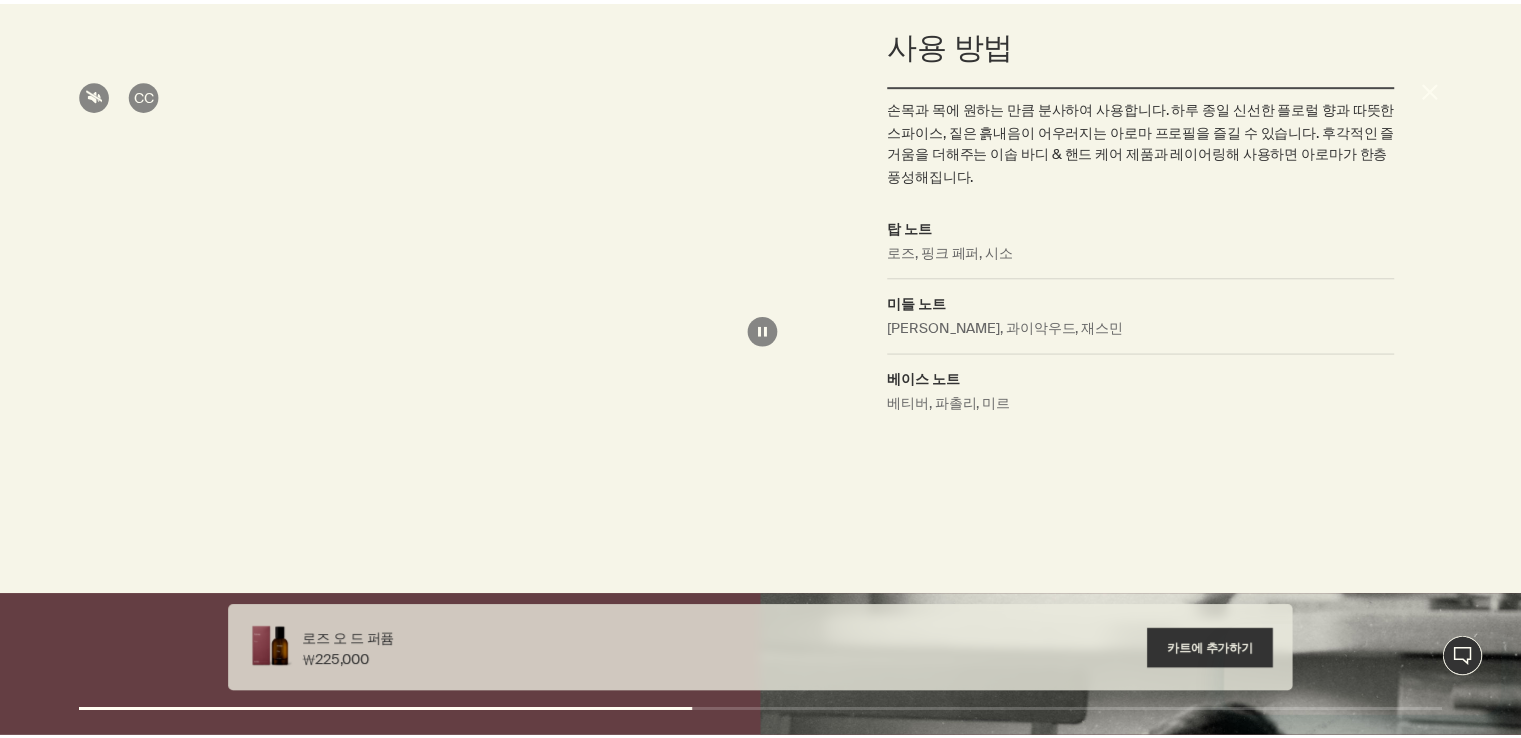 scroll, scrollTop: 0, scrollLeft: 0, axis: both 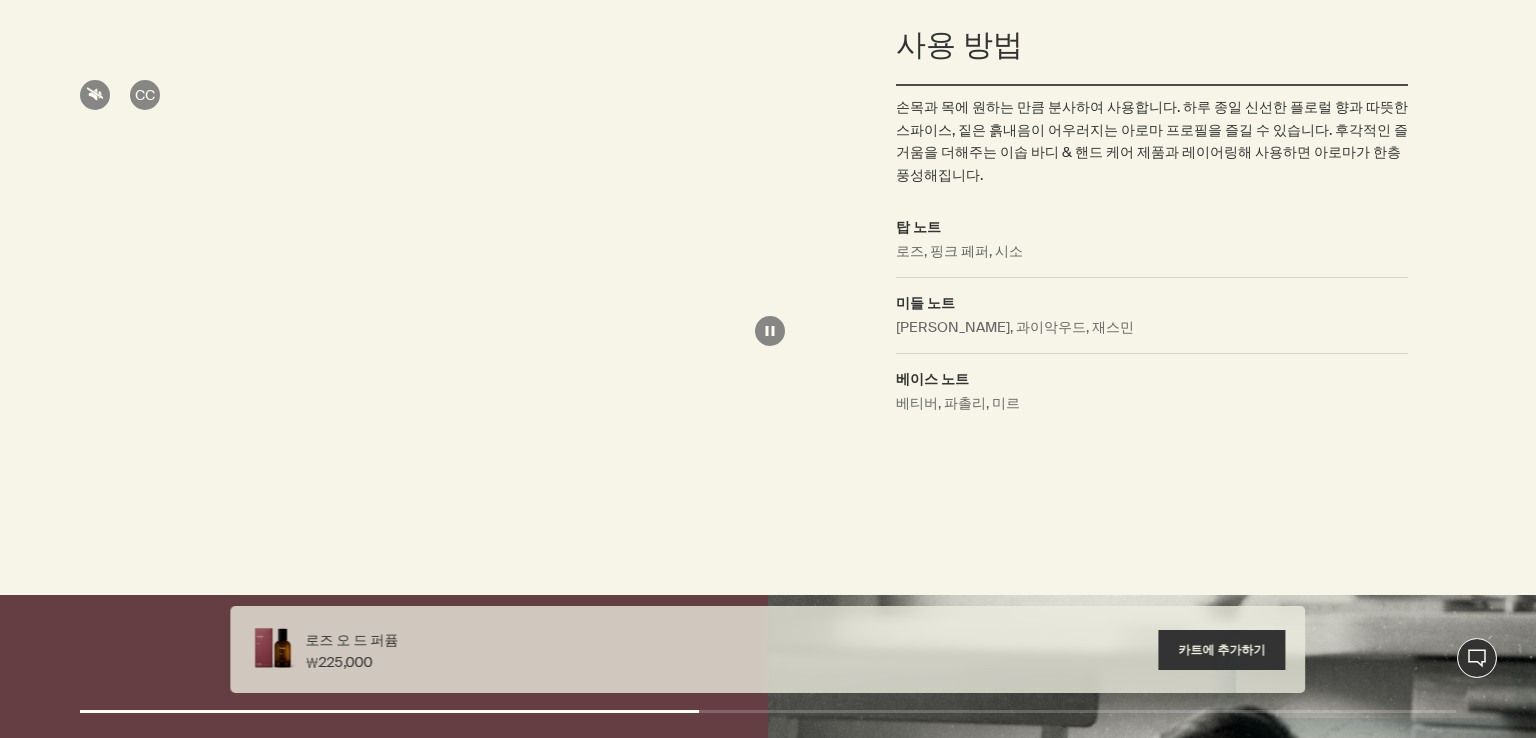 click on "close" at bounding box center (1446, 92) 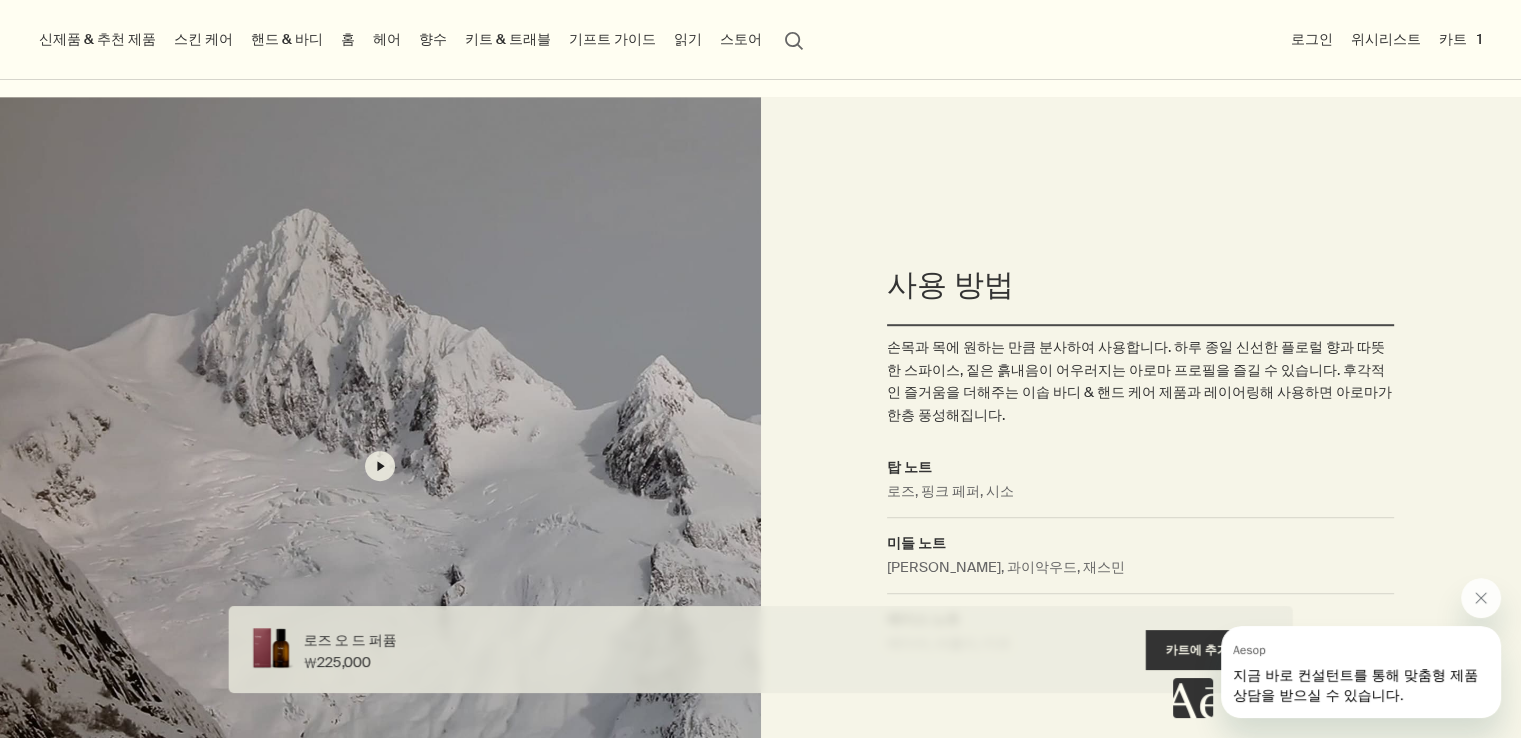 scroll, scrollTop: 933, scrollLeft: 0, axis: vertical 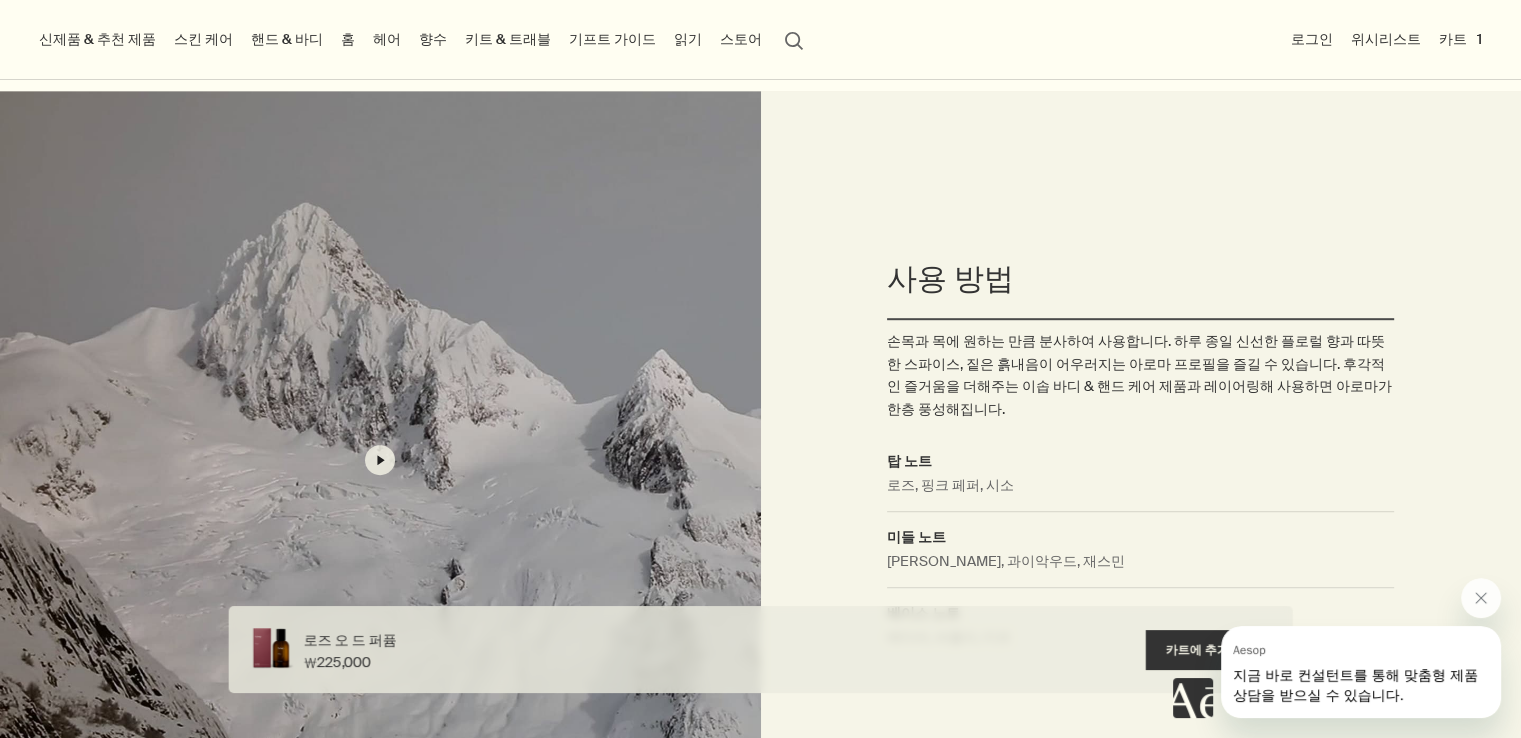 click at bounding box center (1337, 648) 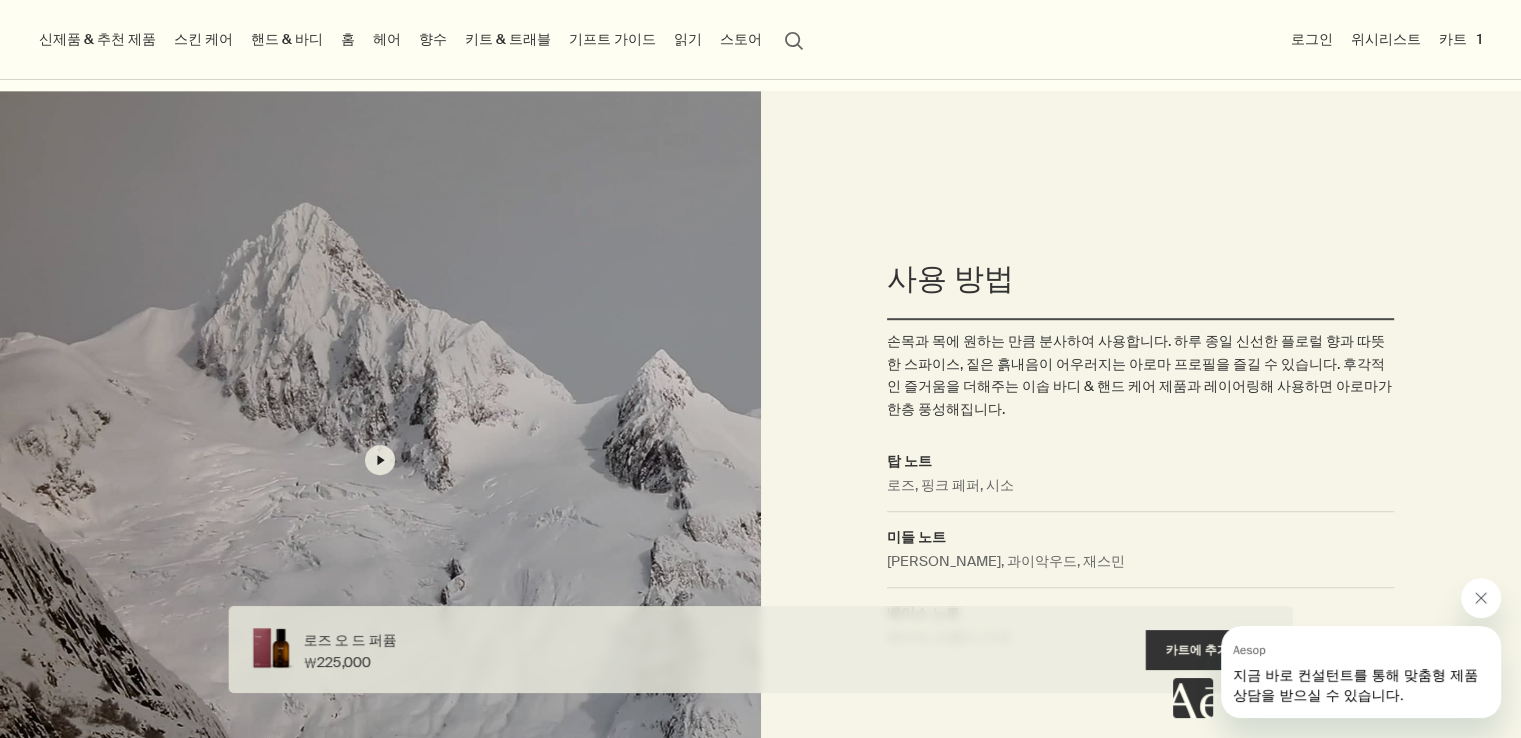 click at bounding box center [1481, 598] 